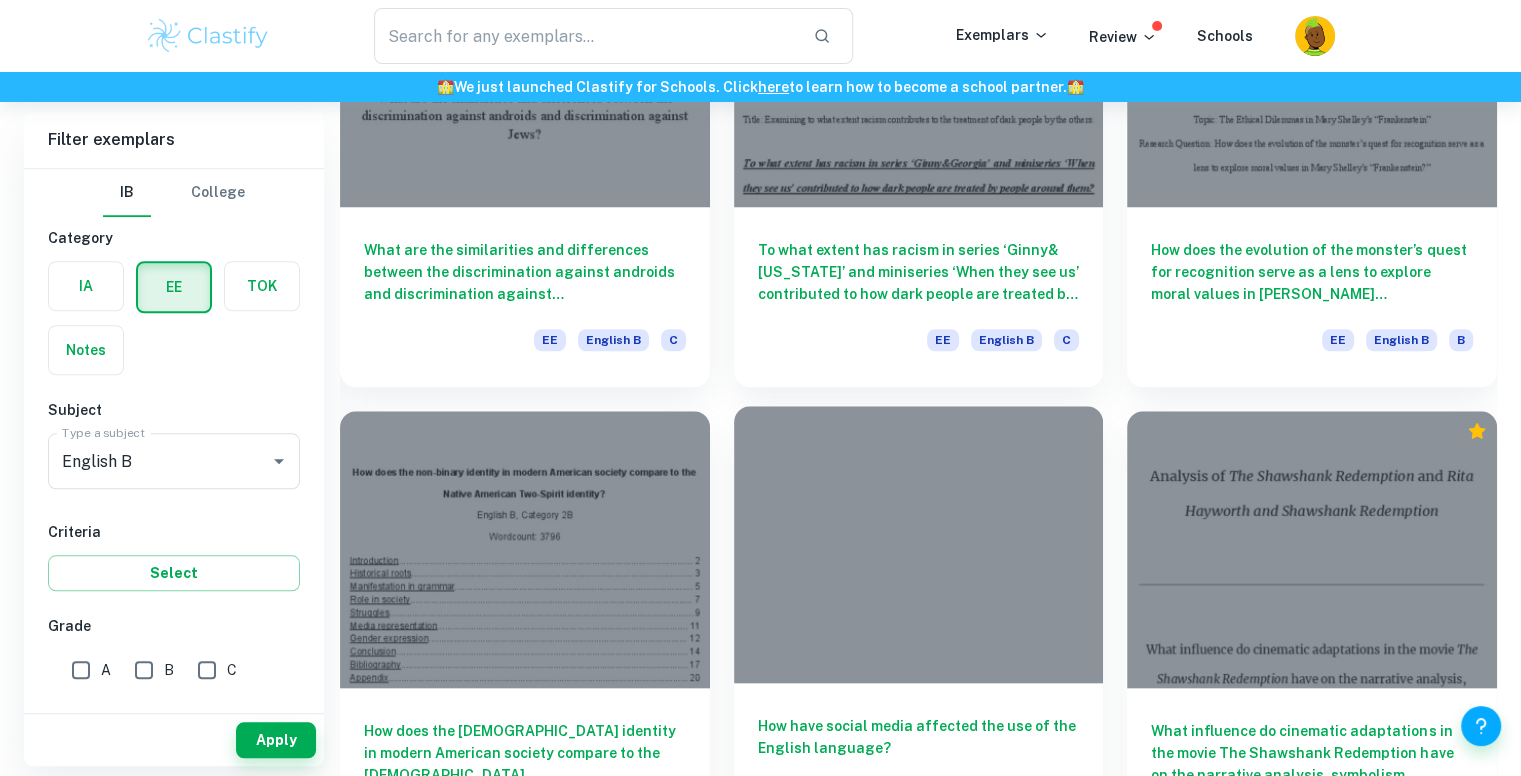 scroll, scrollTop: 1300, scrollLeft: 0, axis: vertical 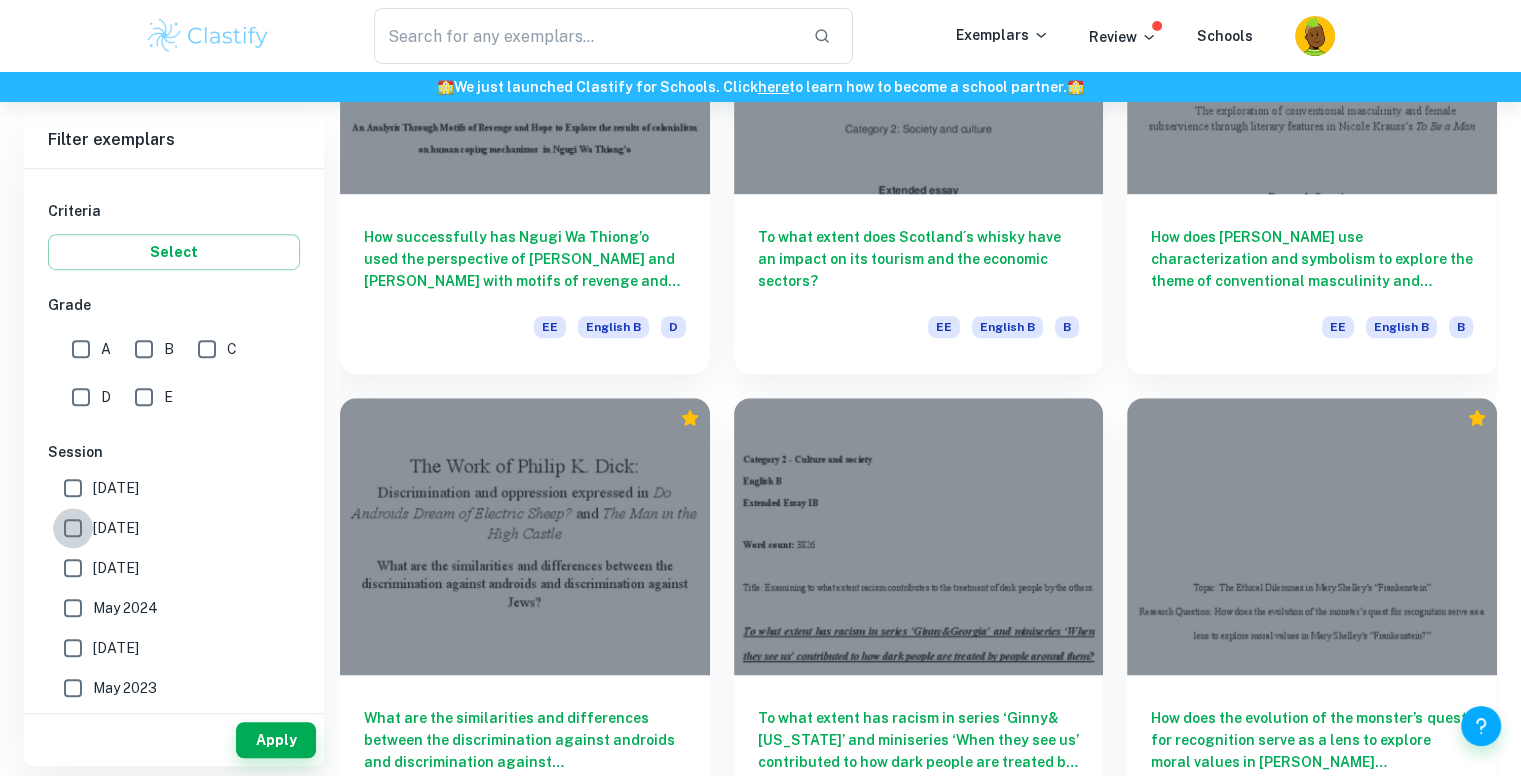 click on "[DATE]" at bounding box center [73, 528] 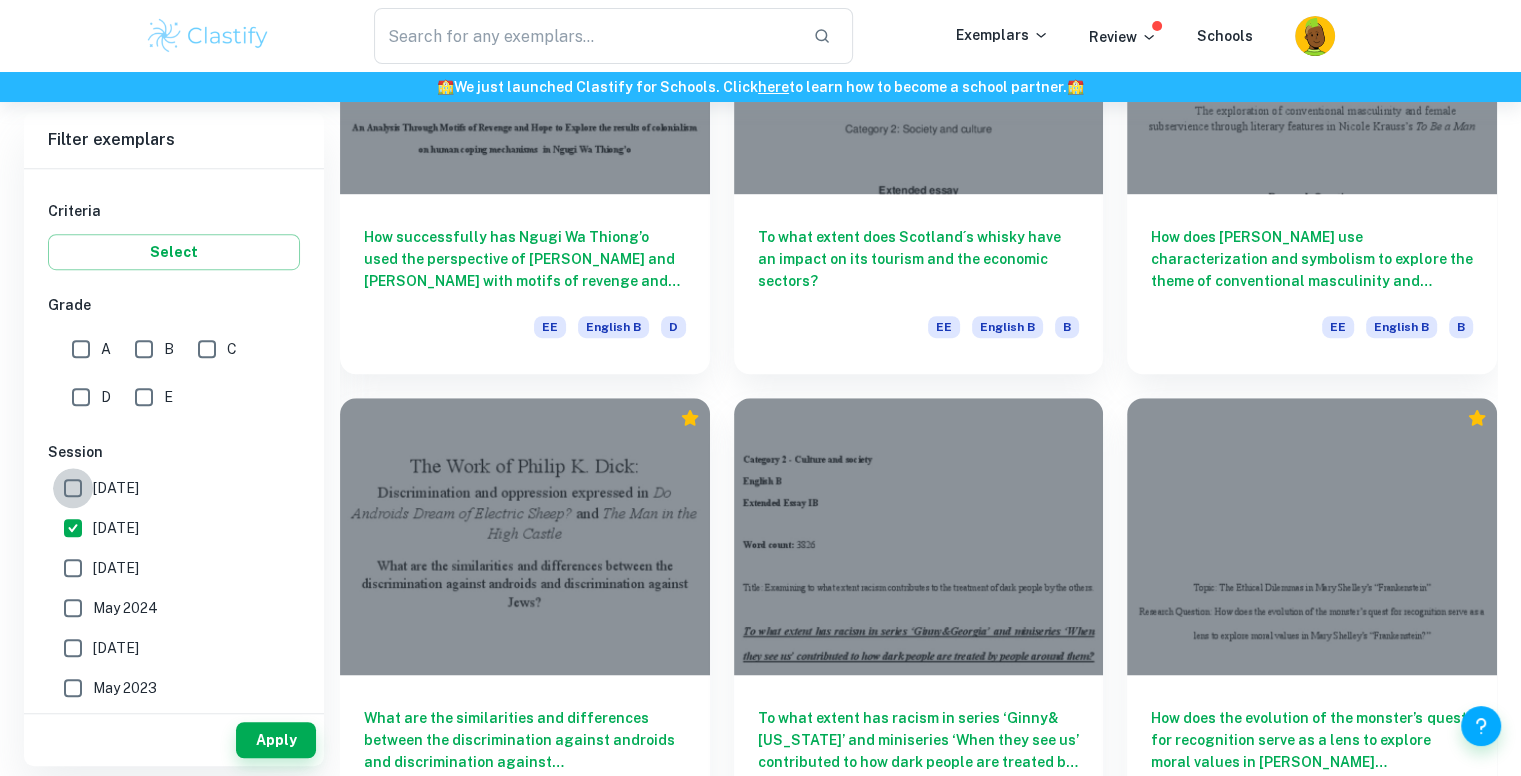 click on "May 2026" at bounding box center (73, 488) 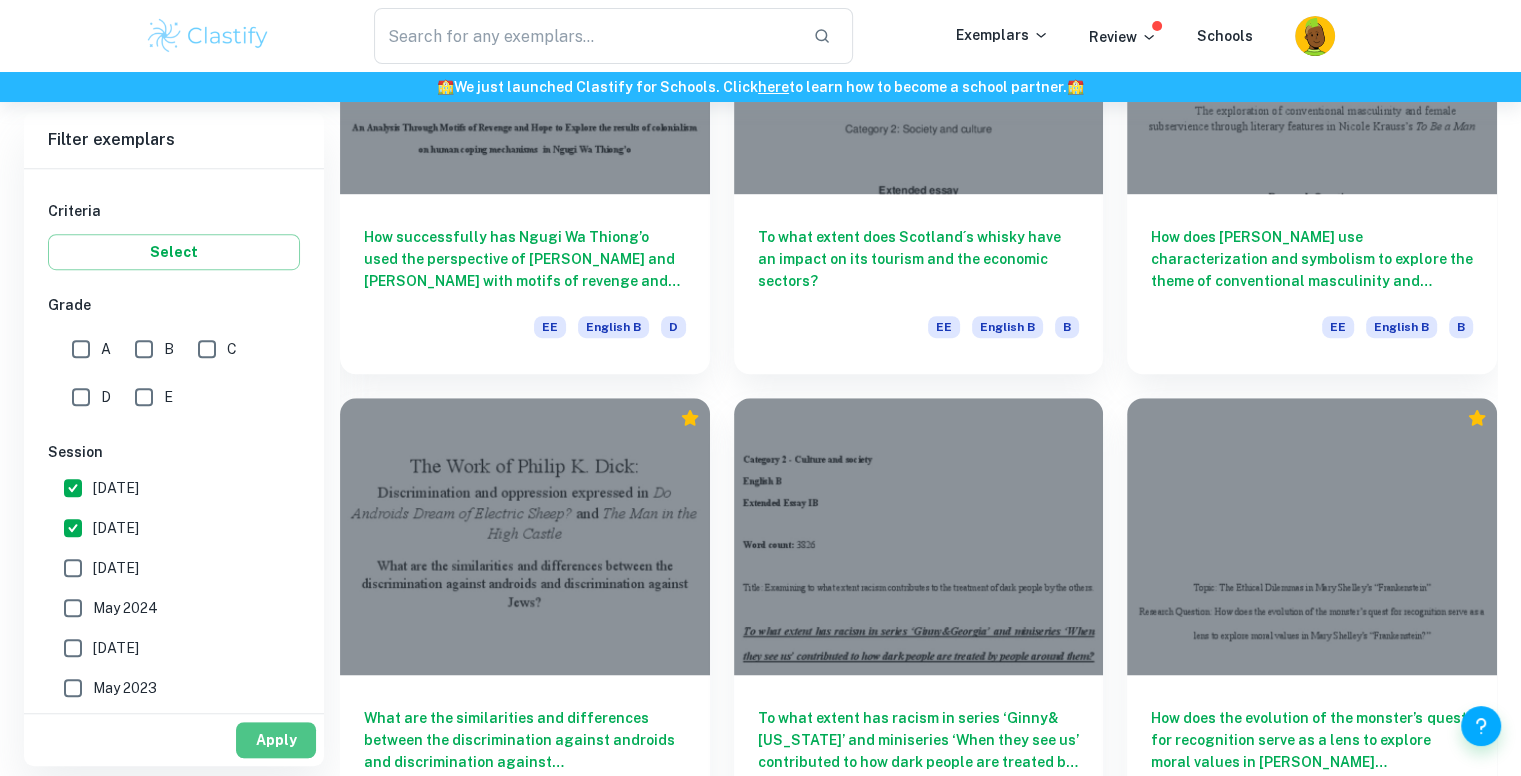 click on "Apply" at bounding box center (276, 740) 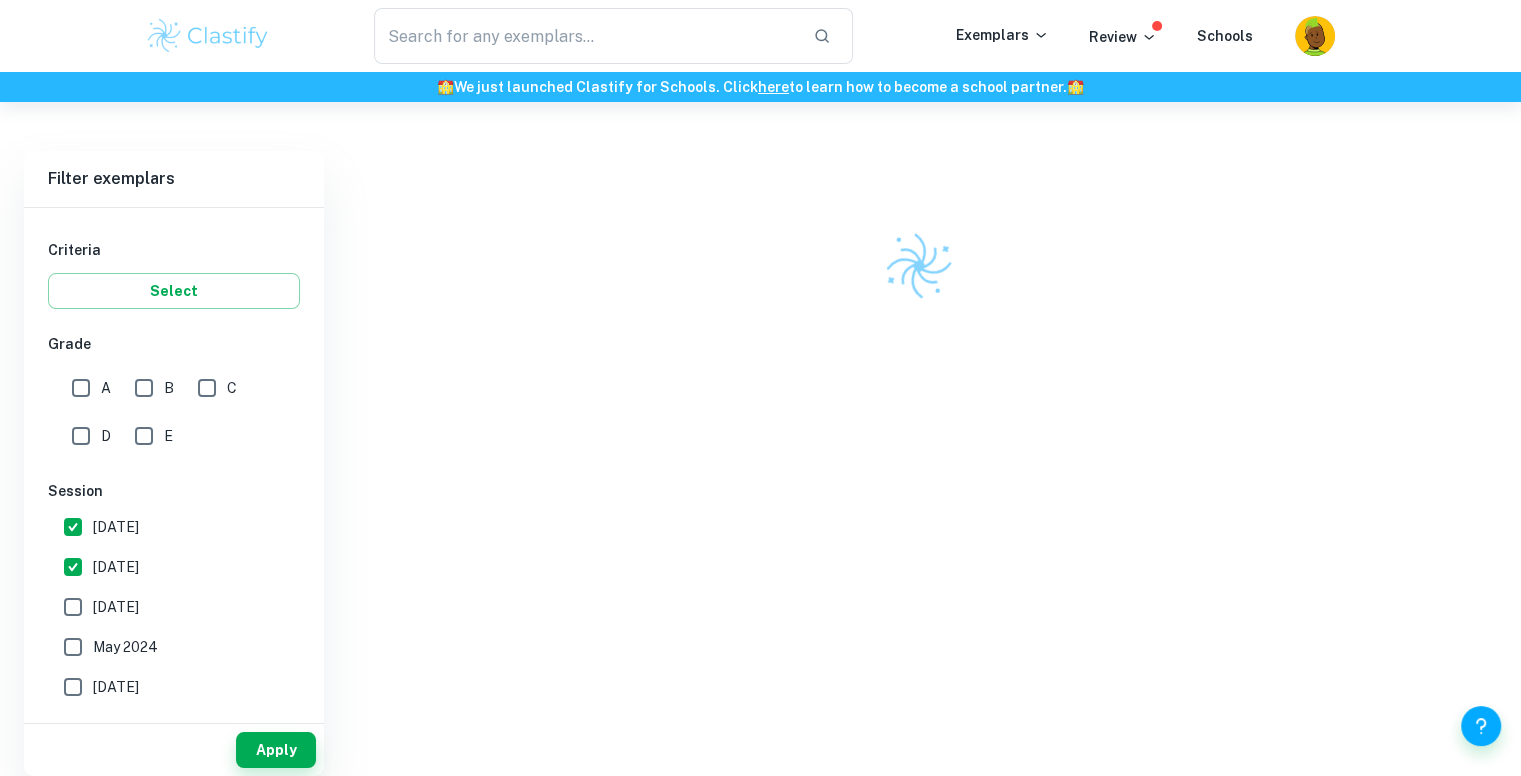 scroll, scrollTop: 102, scrollLeft: 0, axis: vertical 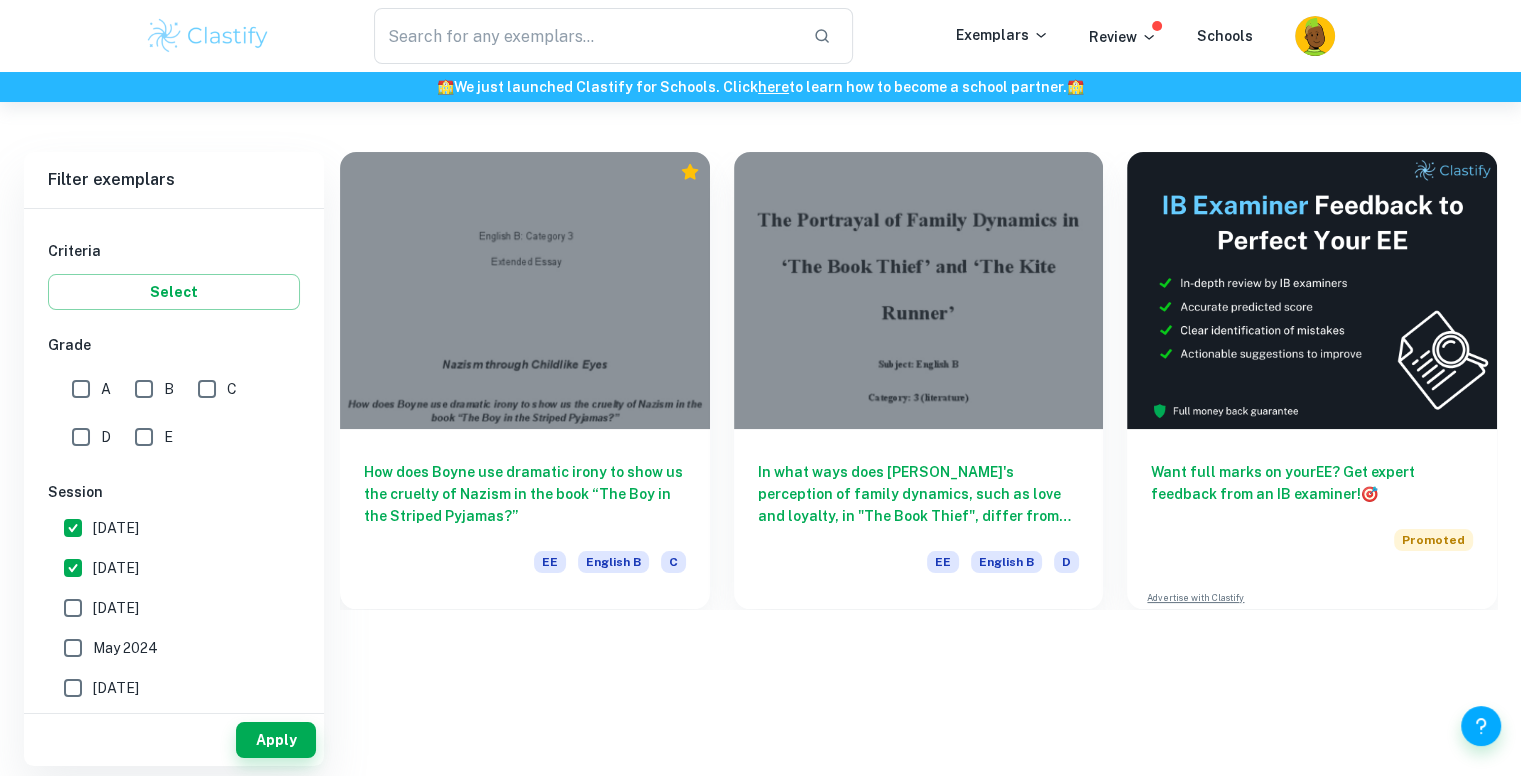 click on "[DATE]" at bounding box center [116, 568] 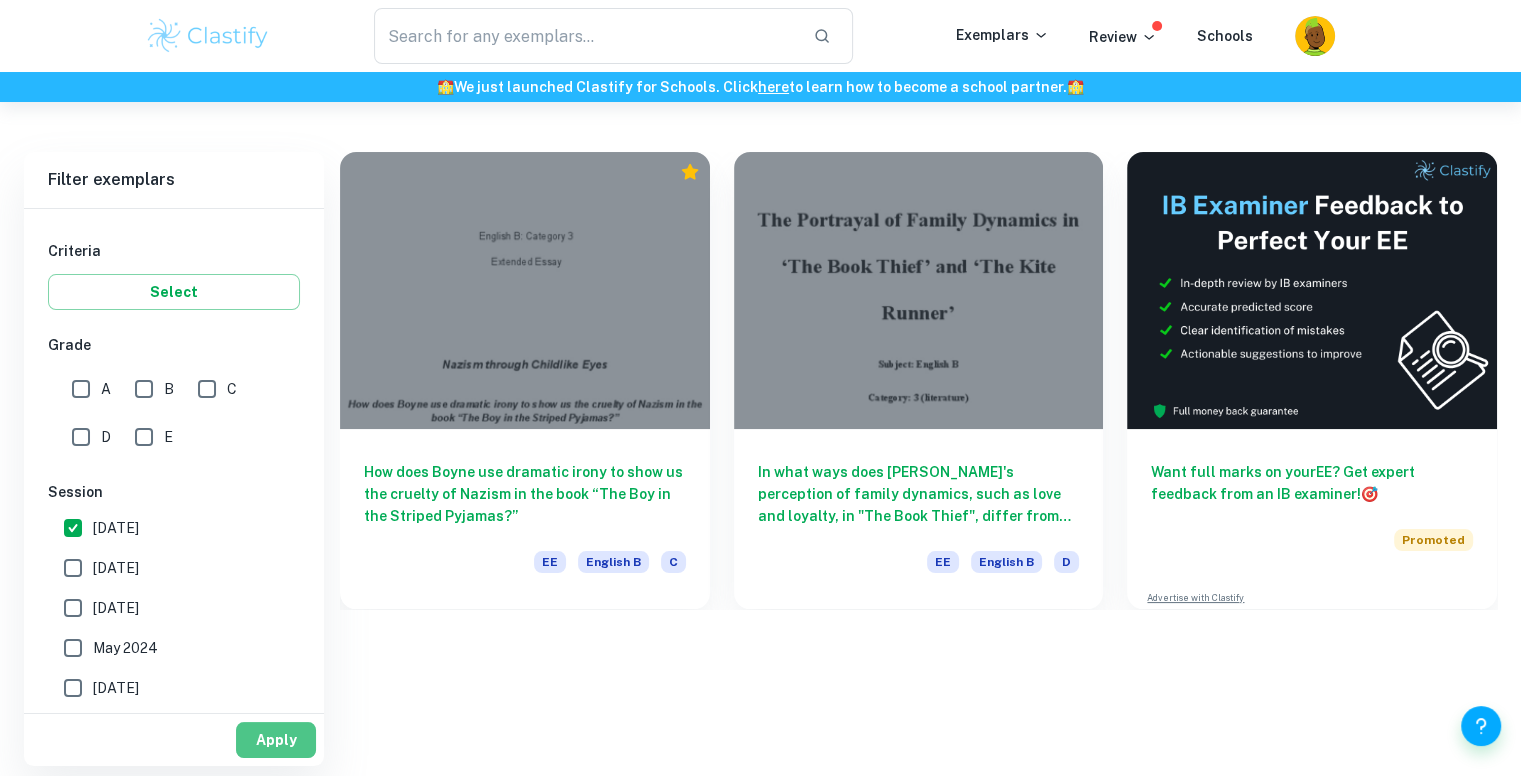 click on "Apply" at bounding box center [276, 740] 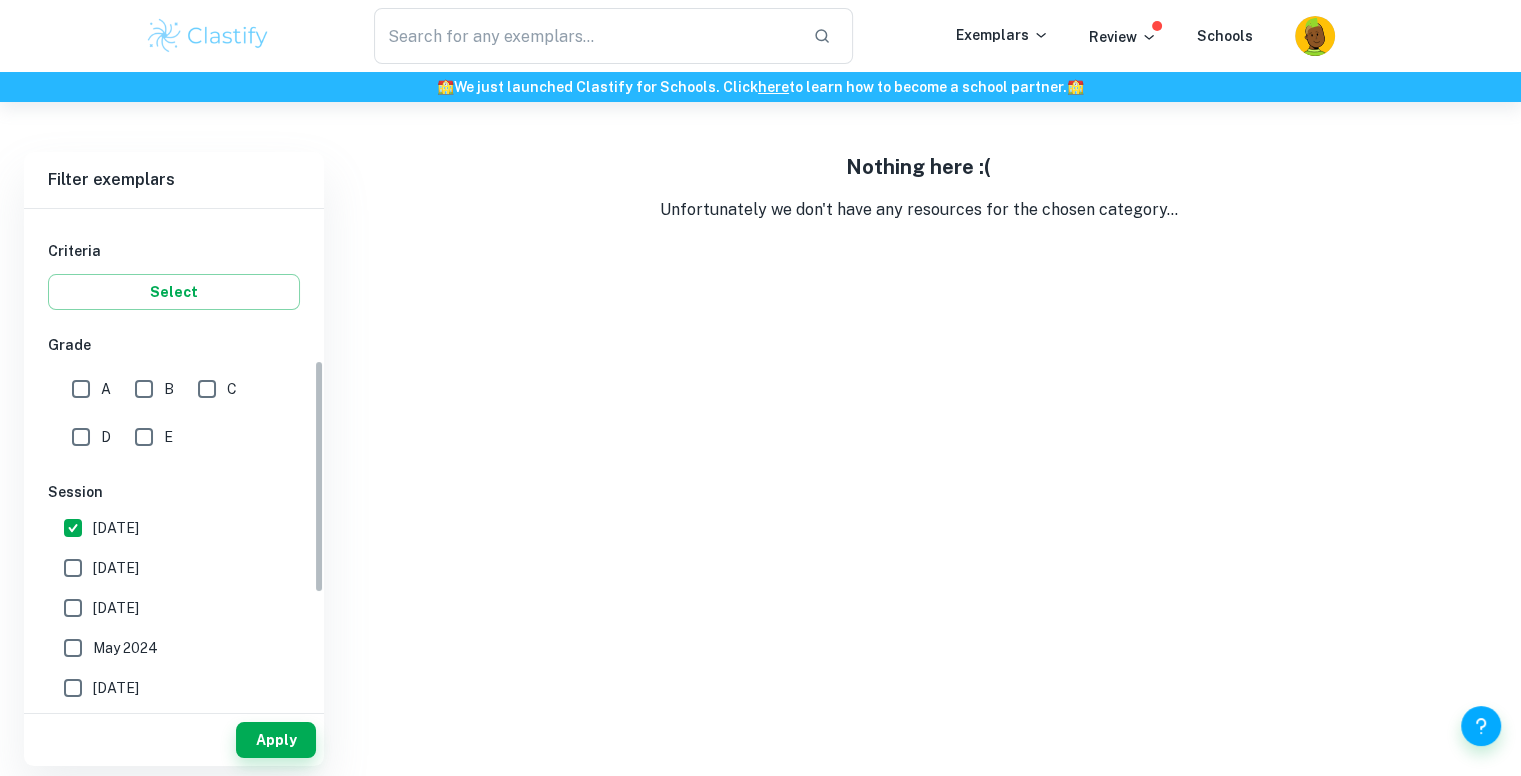 click on "[DATE]" at bounding box center [73, 568] 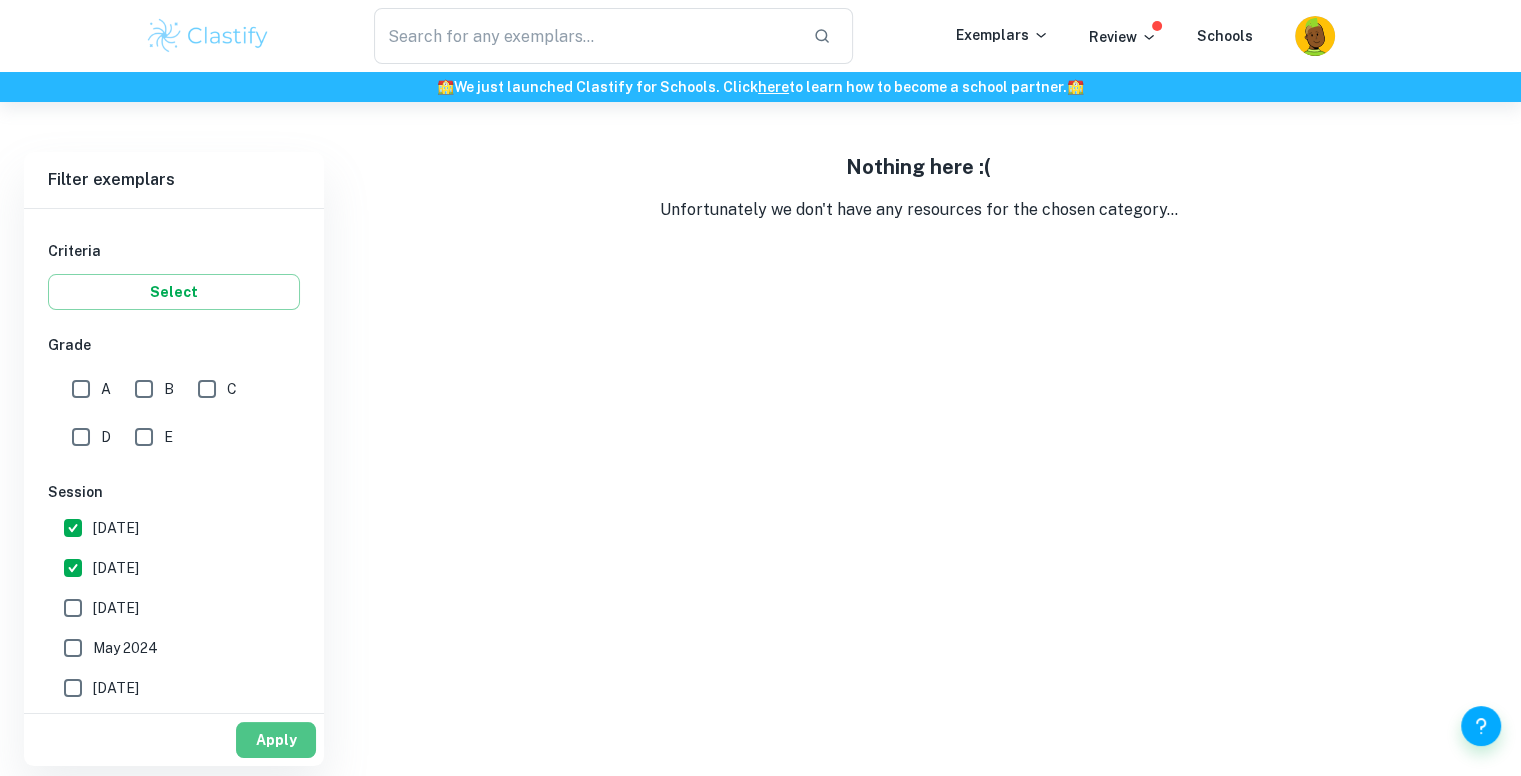click on "Apply" at bounding box center (276, 740) 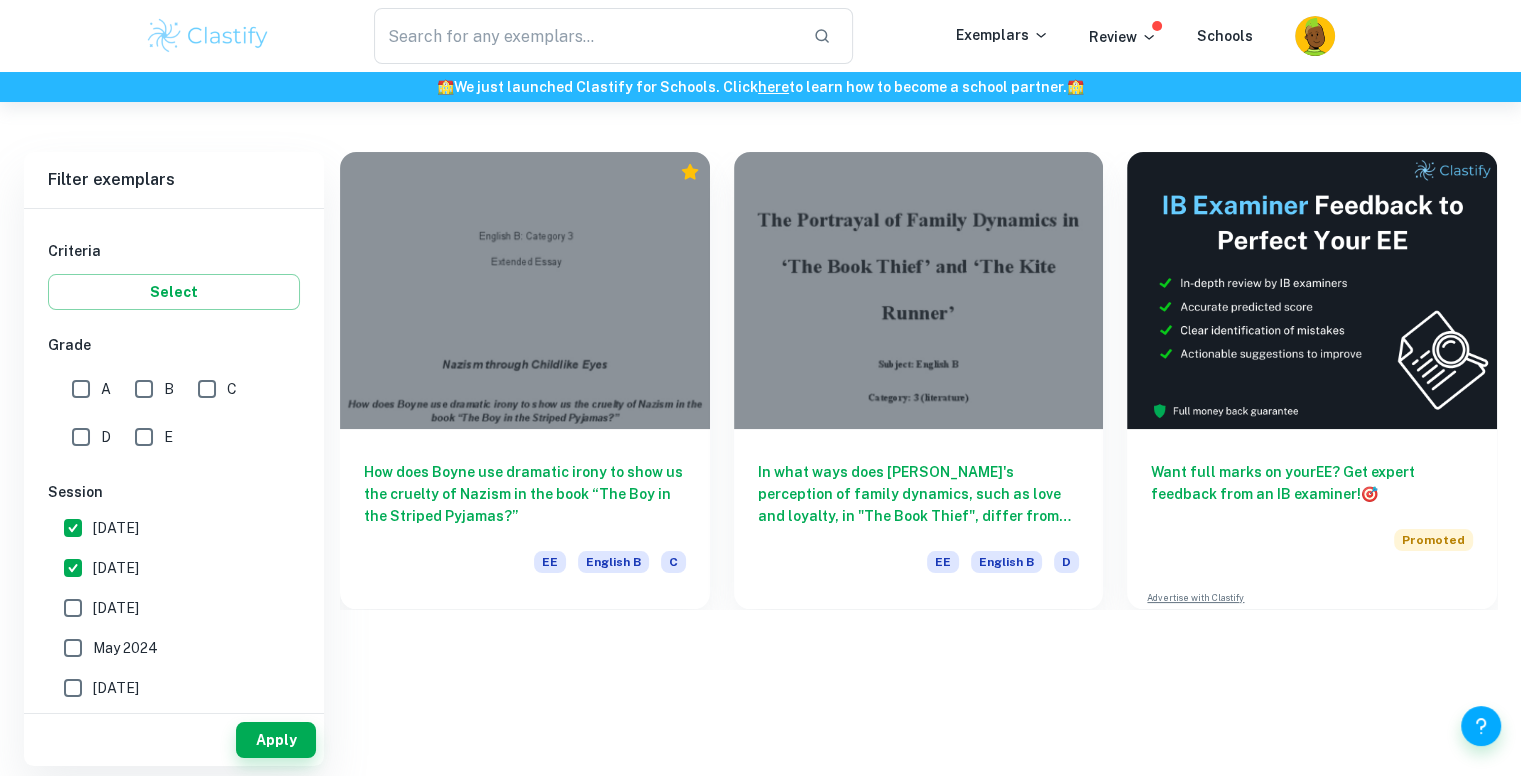 click on "May 2026" at bounding box center [168, 528] 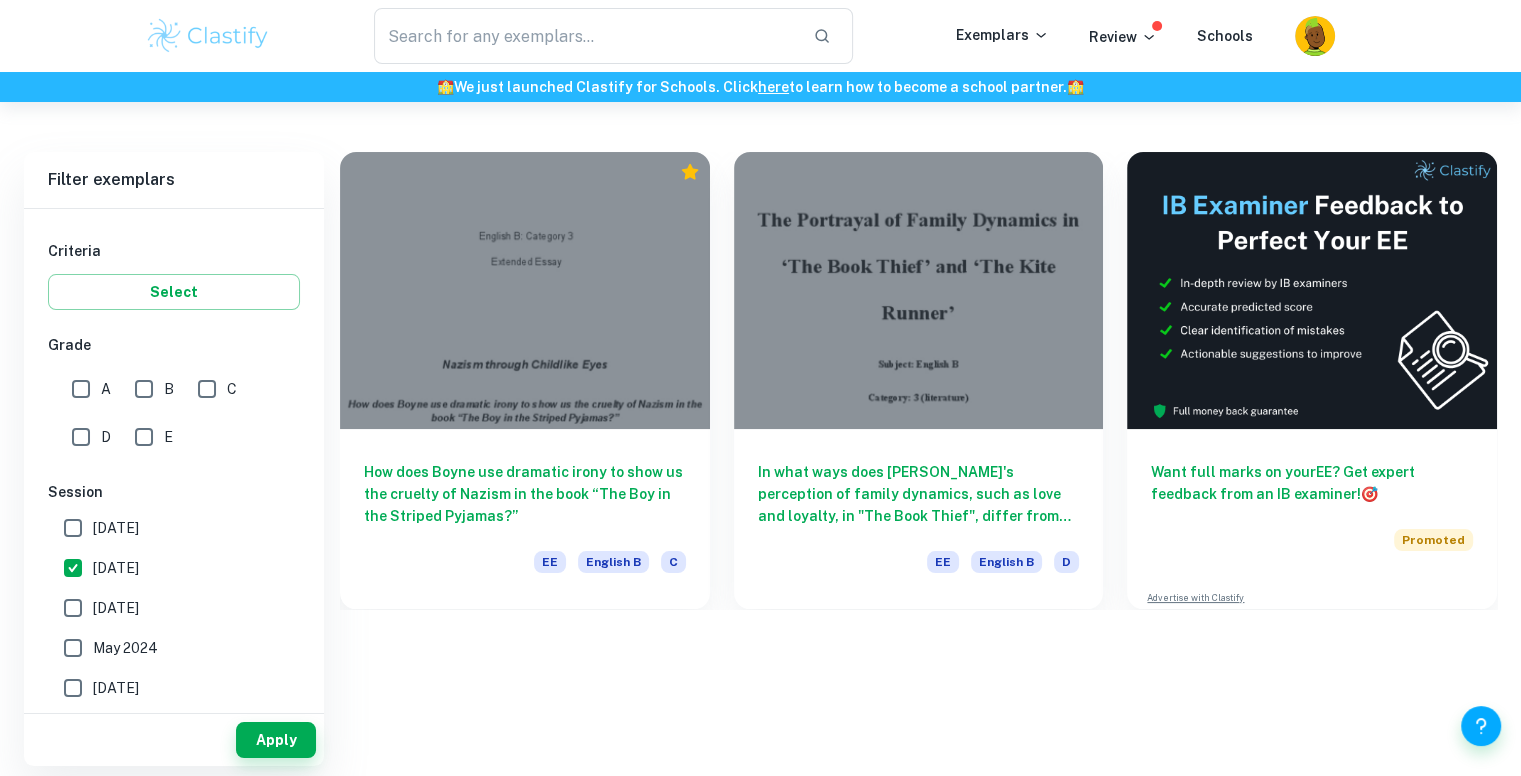click on "[DATE]" at bounding box center (168, 568) 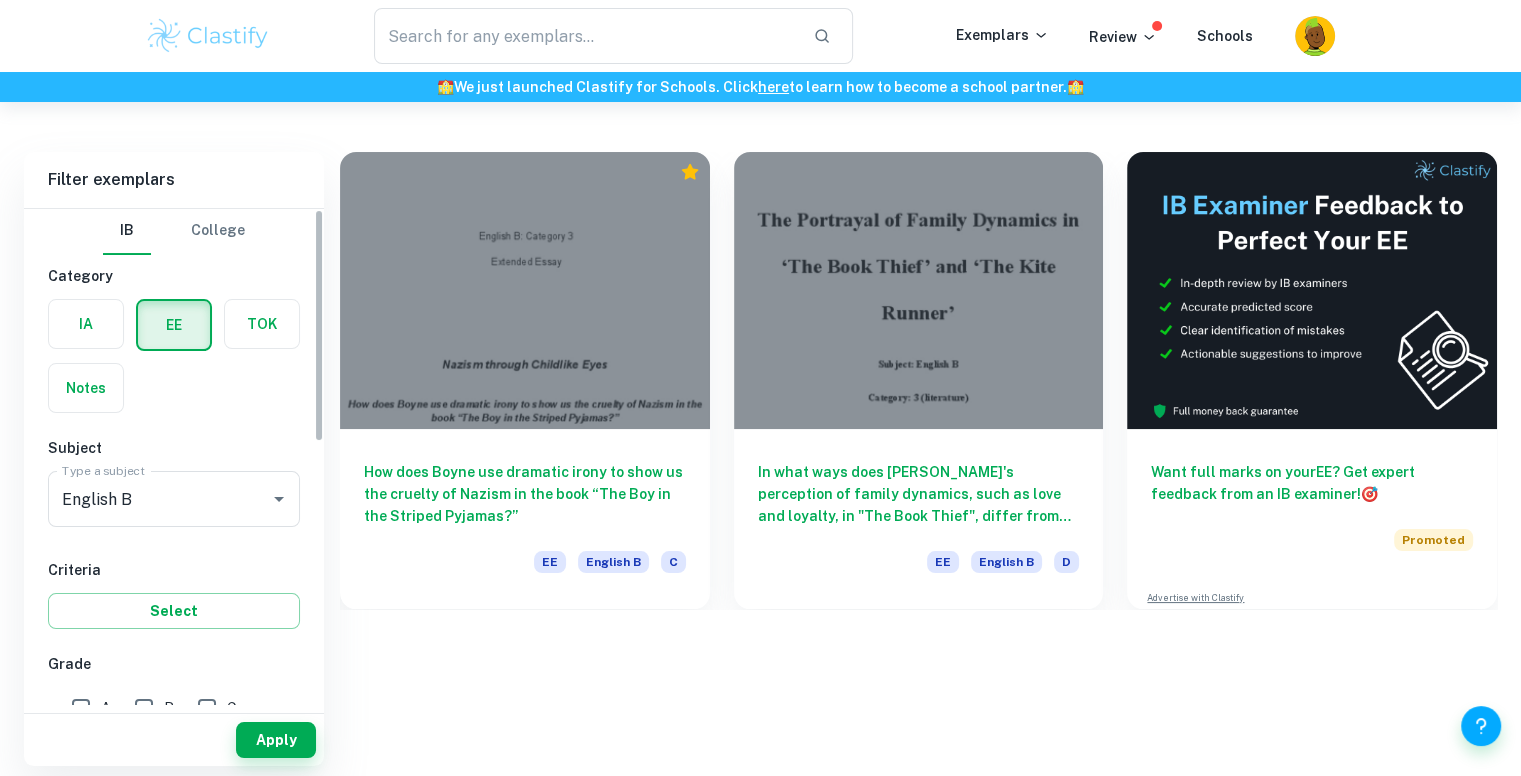 scroll, scrollTop: 0, scrollLeft: 0, axis: both 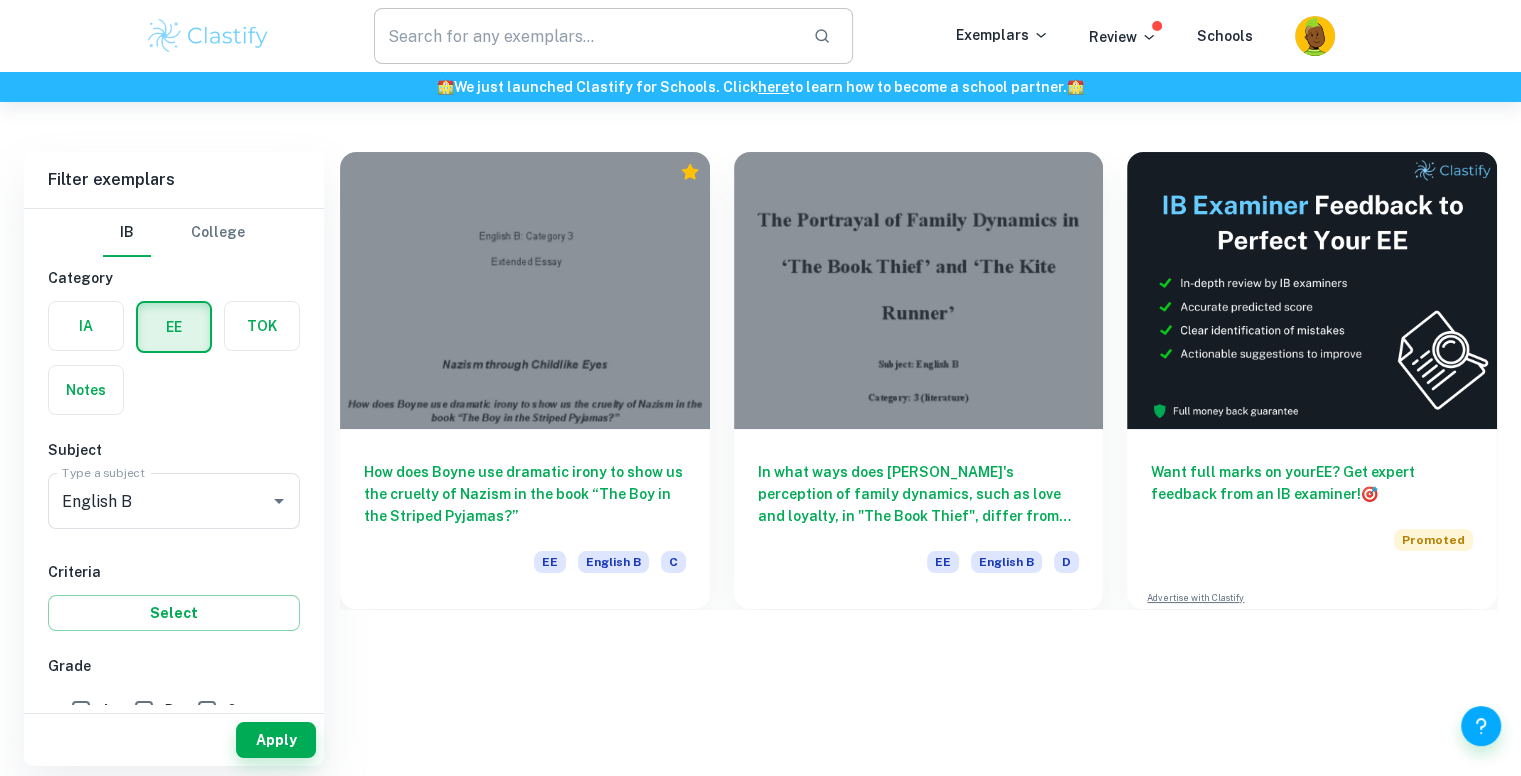 click at bounding box center (585, 36) 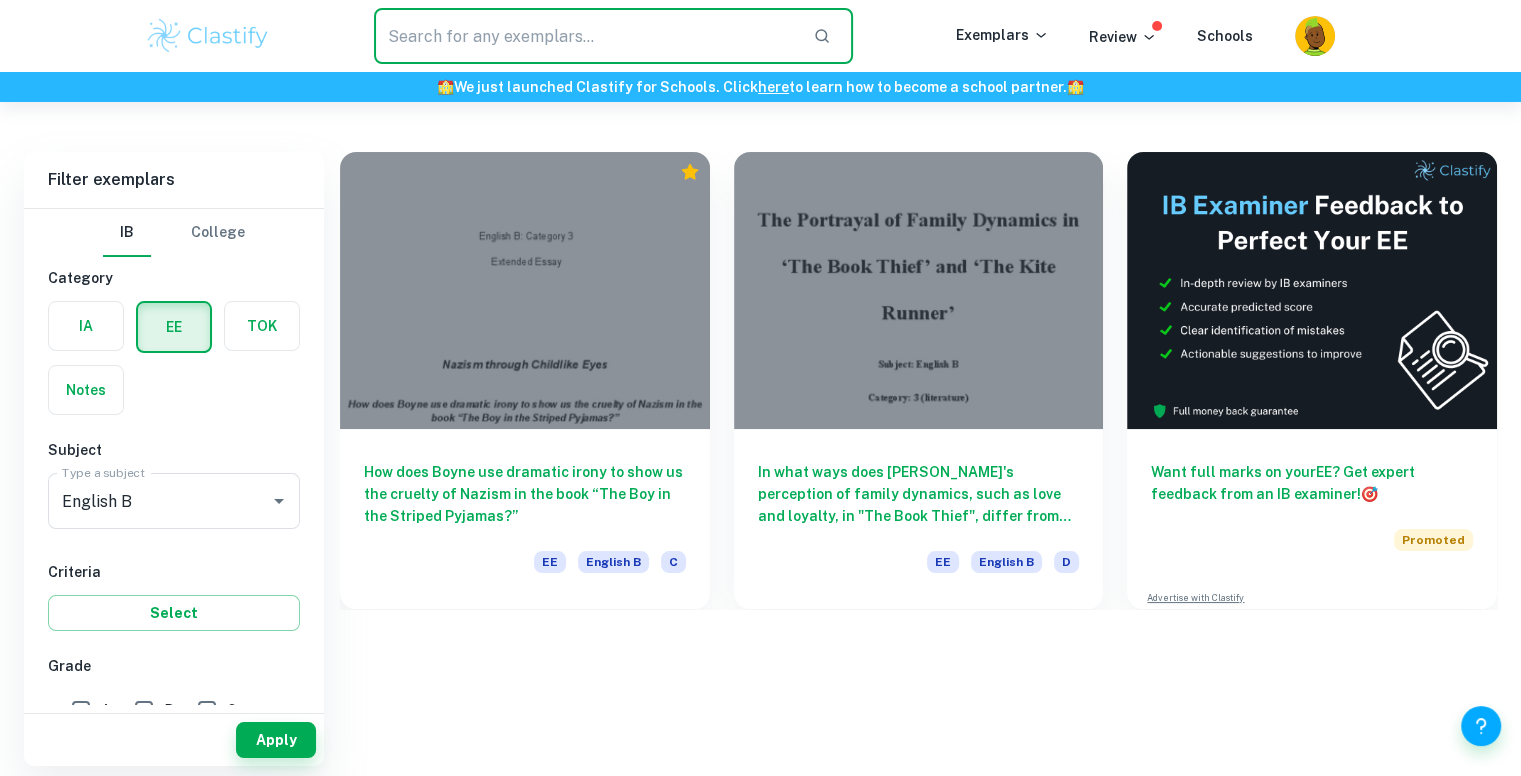 click at bounding box center (585, 36) 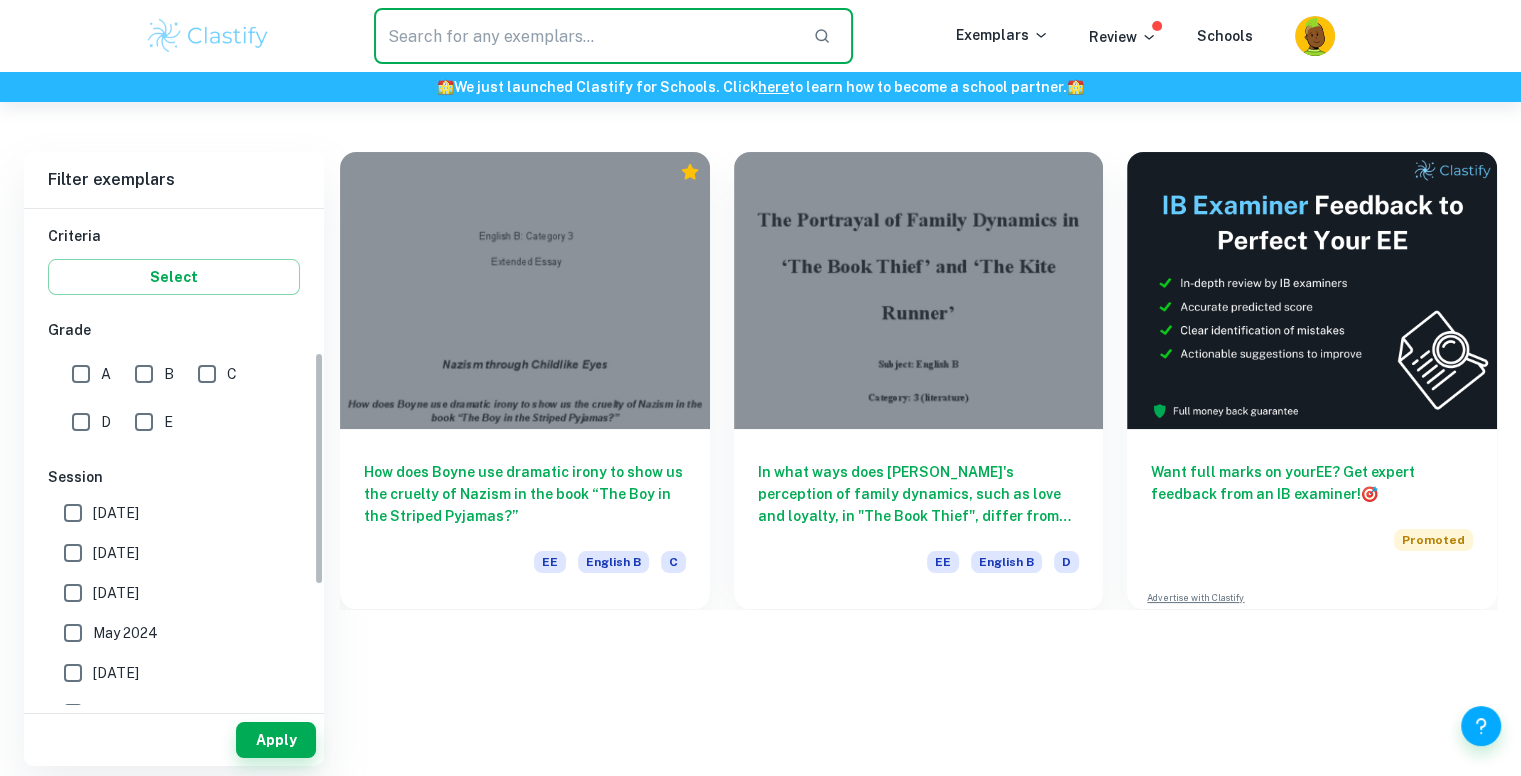 scroll, scrollTop: 400, scrollLeft: 0, axis: vertical 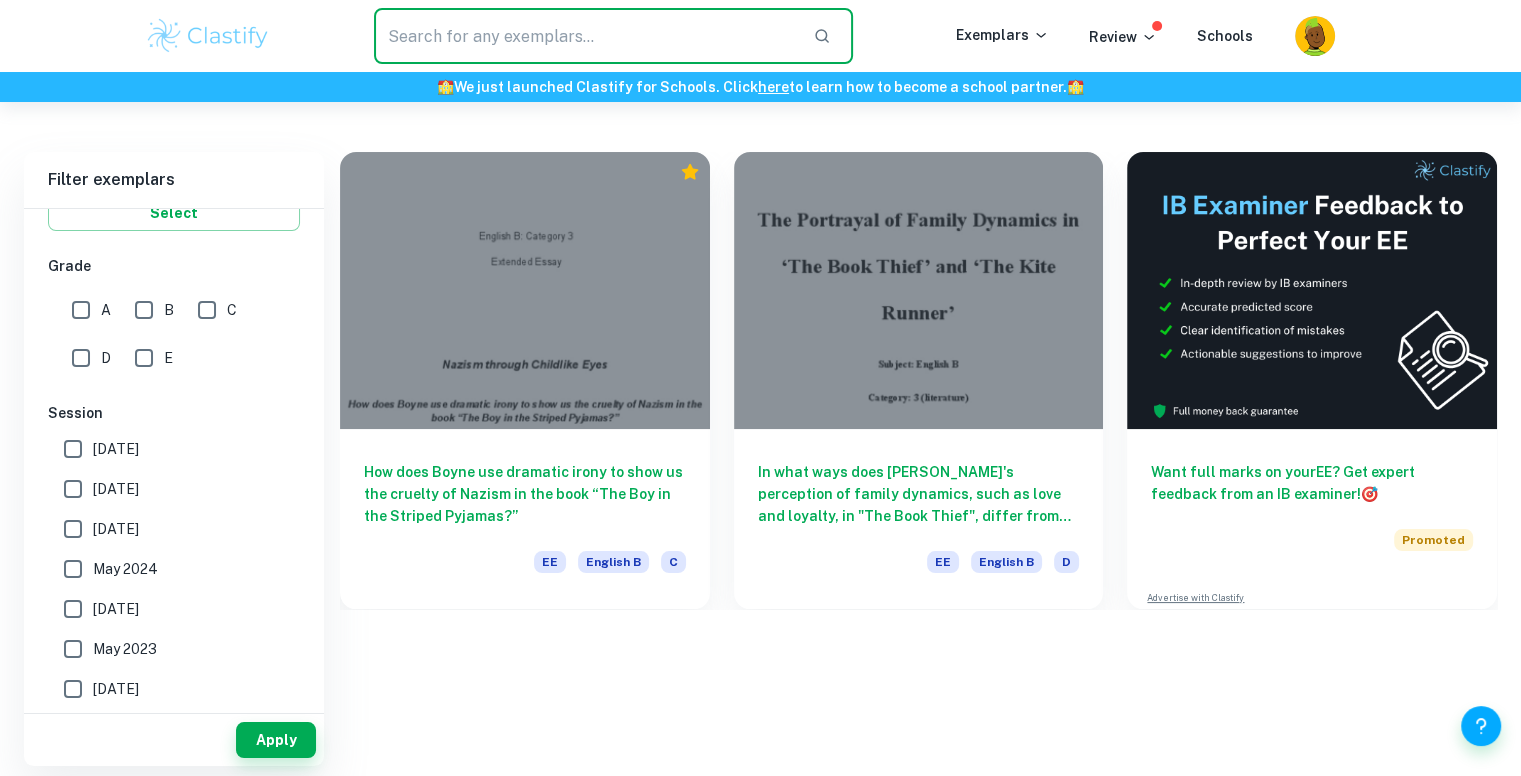 click on "A" at bounding box center [81, 310] 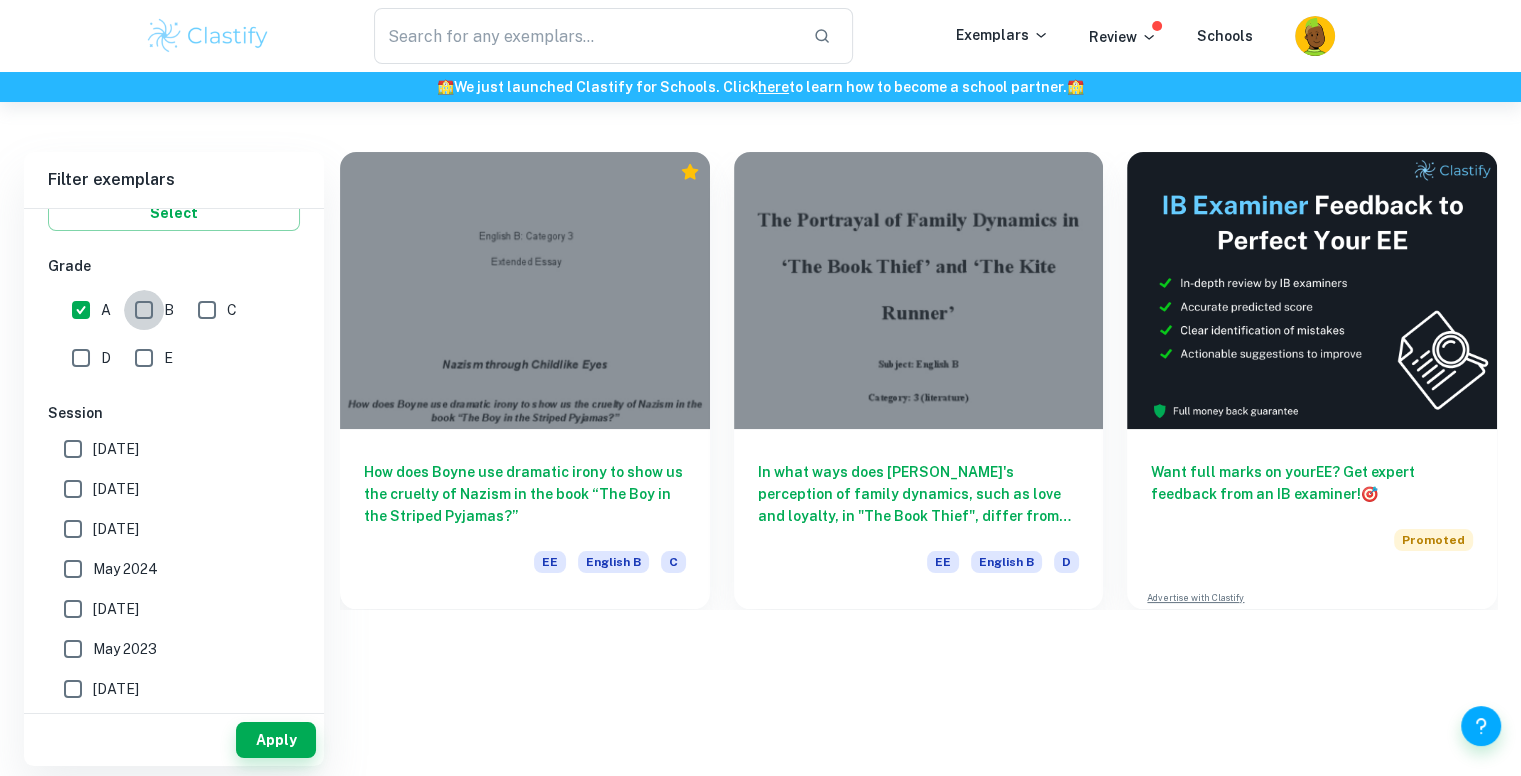 click on "B" at bounding box center (144, 310) 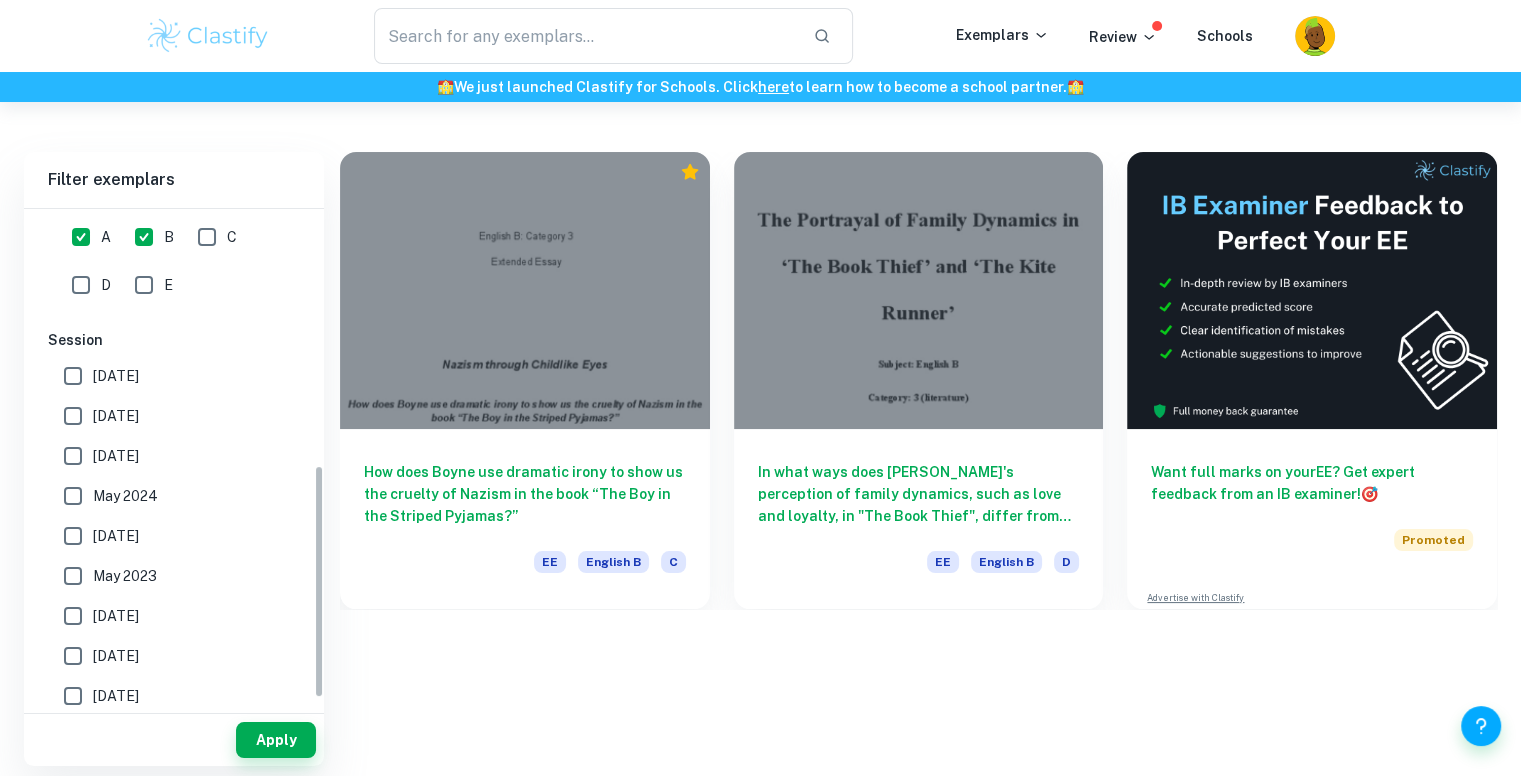 scroll, scrollTop: 561, scrollLeft: 0, axis: vertical 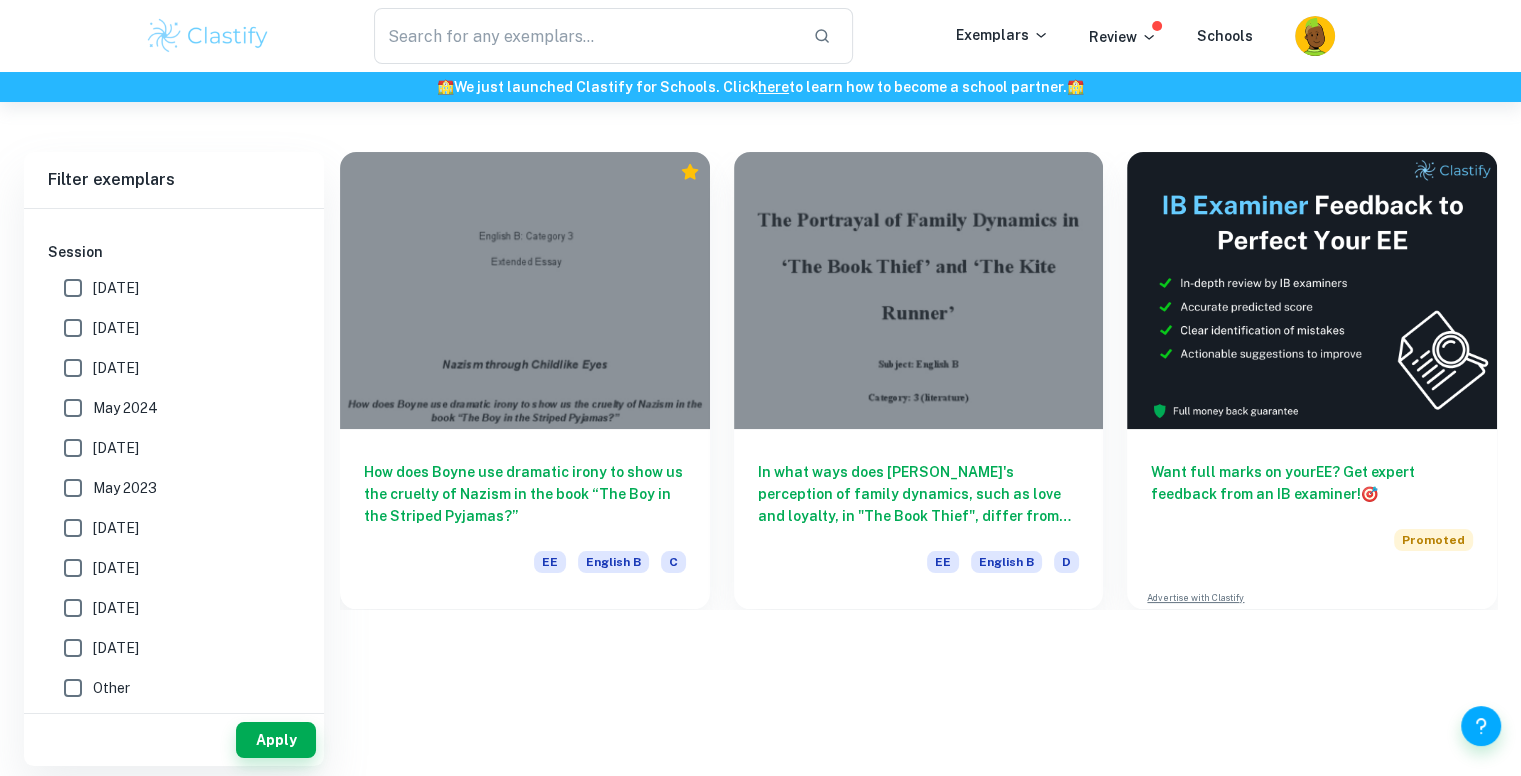 click on "May 2026" at bounding box center [116, 288] 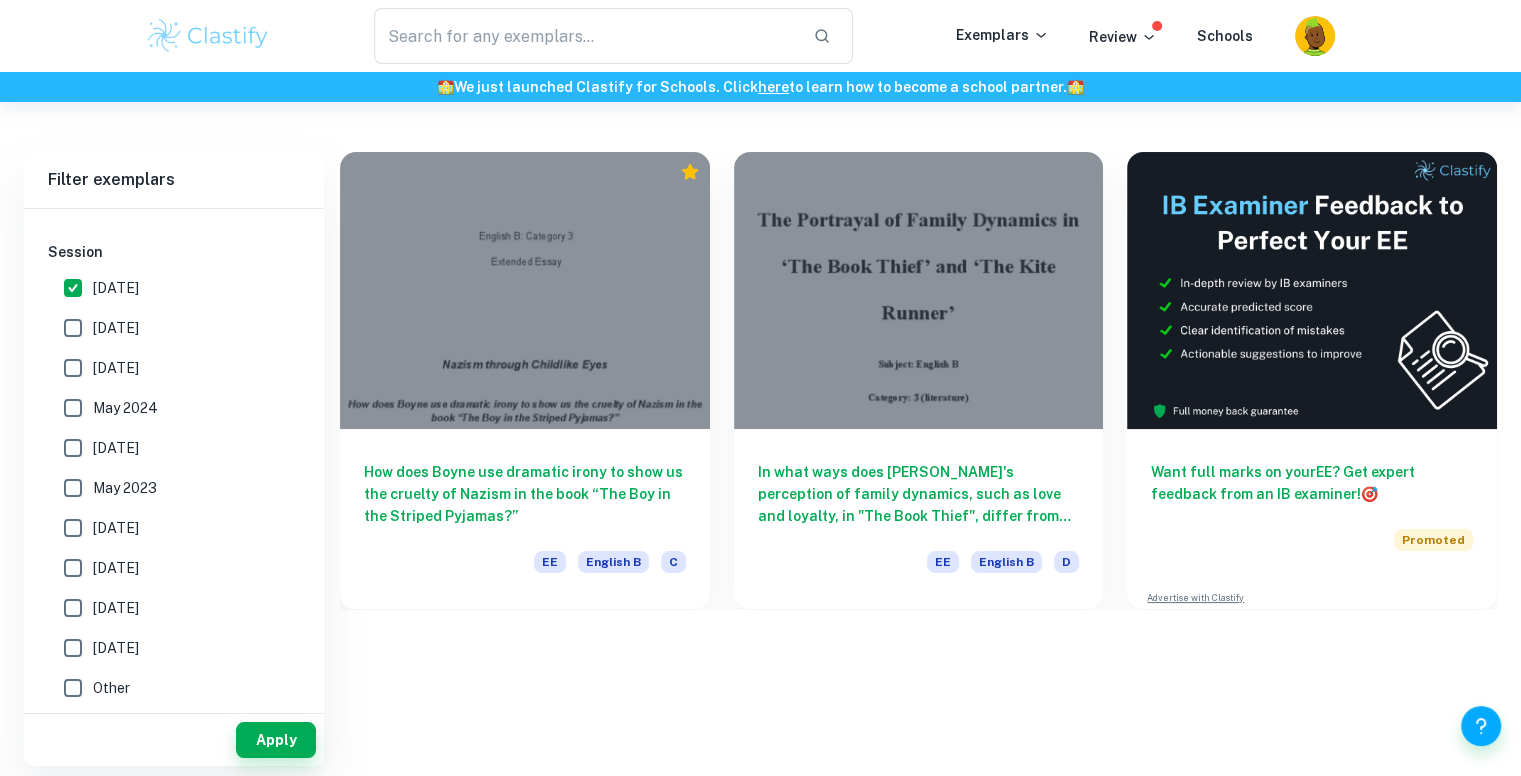 click on "[DATE]" at bounding box center (116, 328) 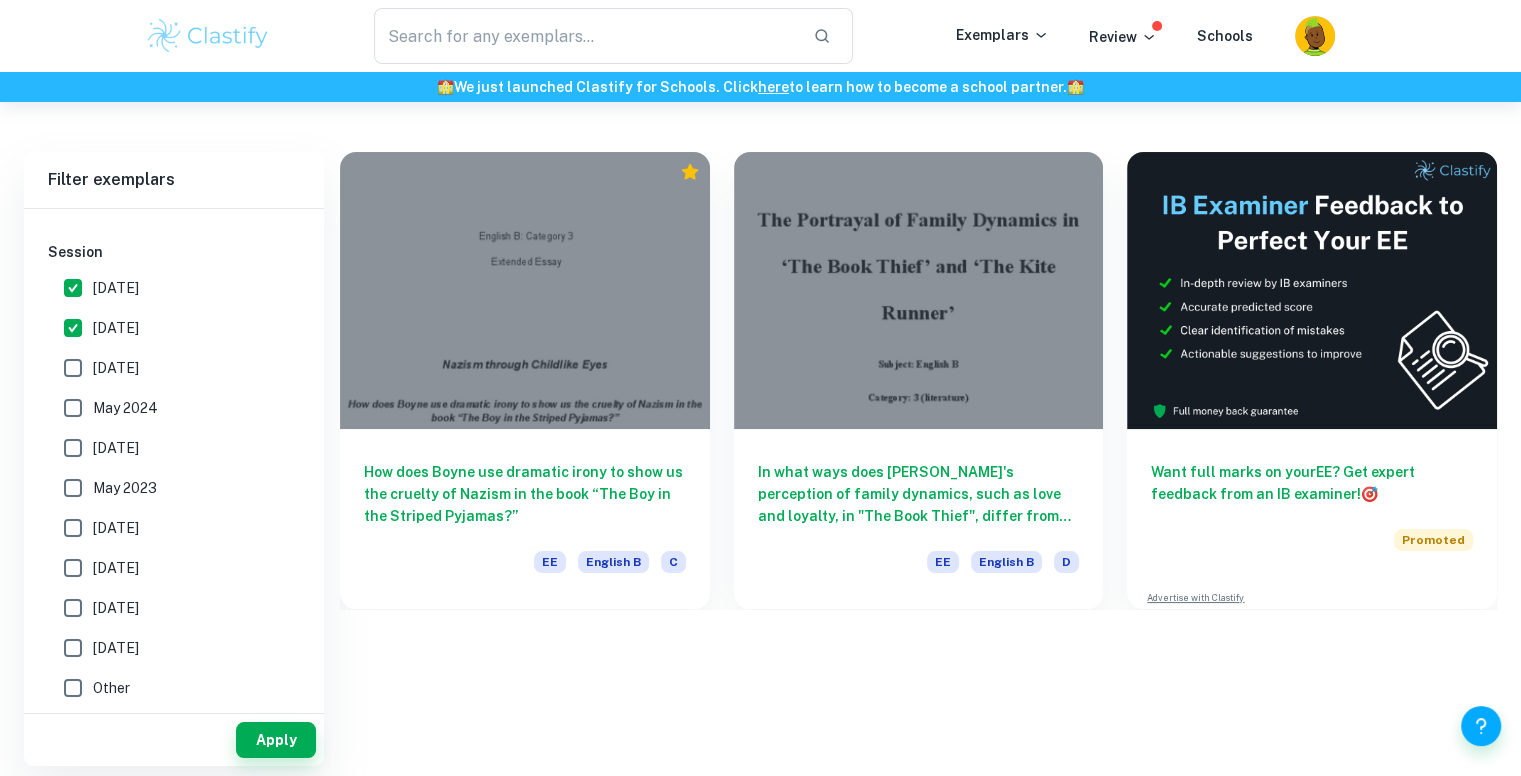 click on "November 2024" at bounding box center (116, 368) 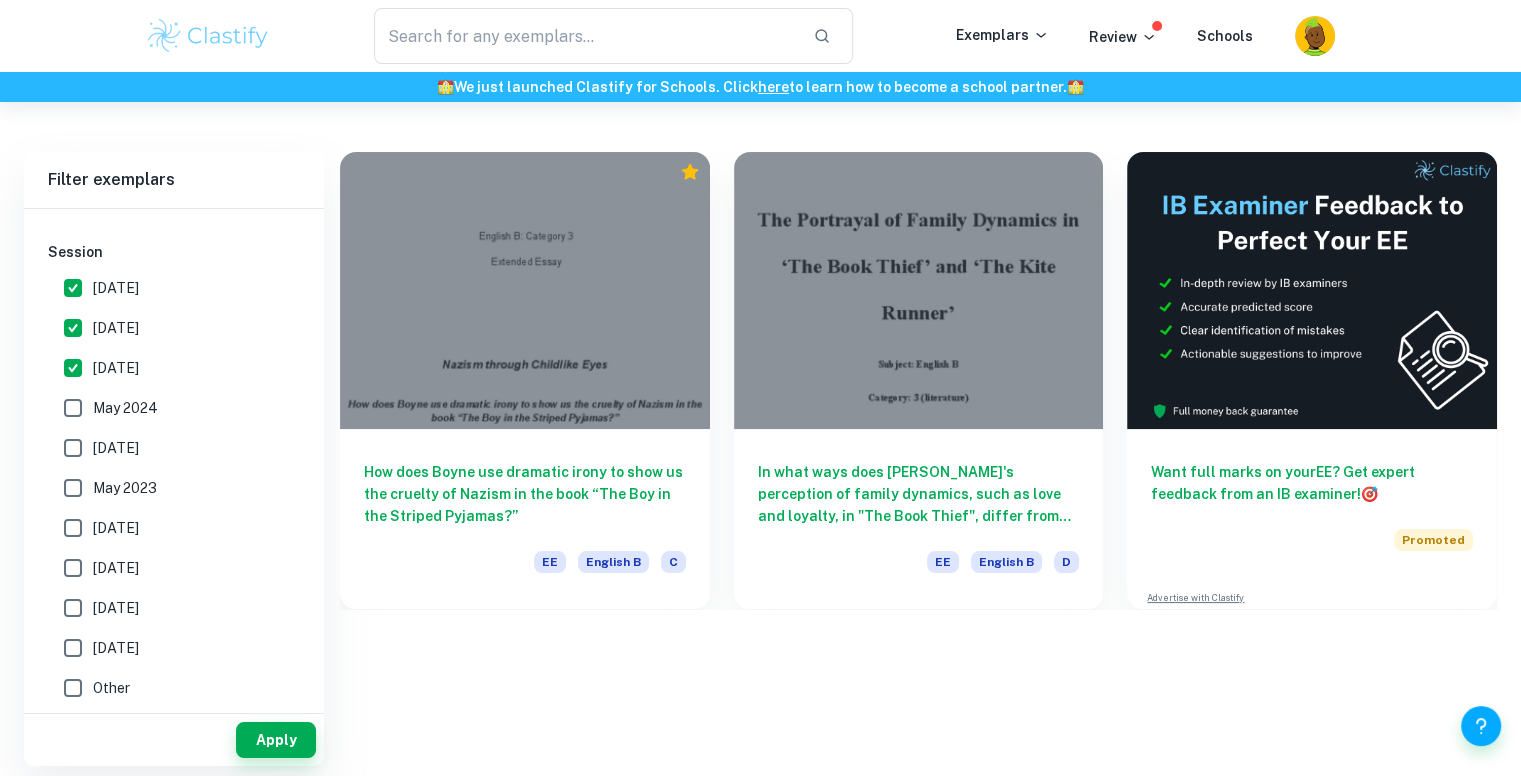click on "May 2024" at bounding box center [125, 408] 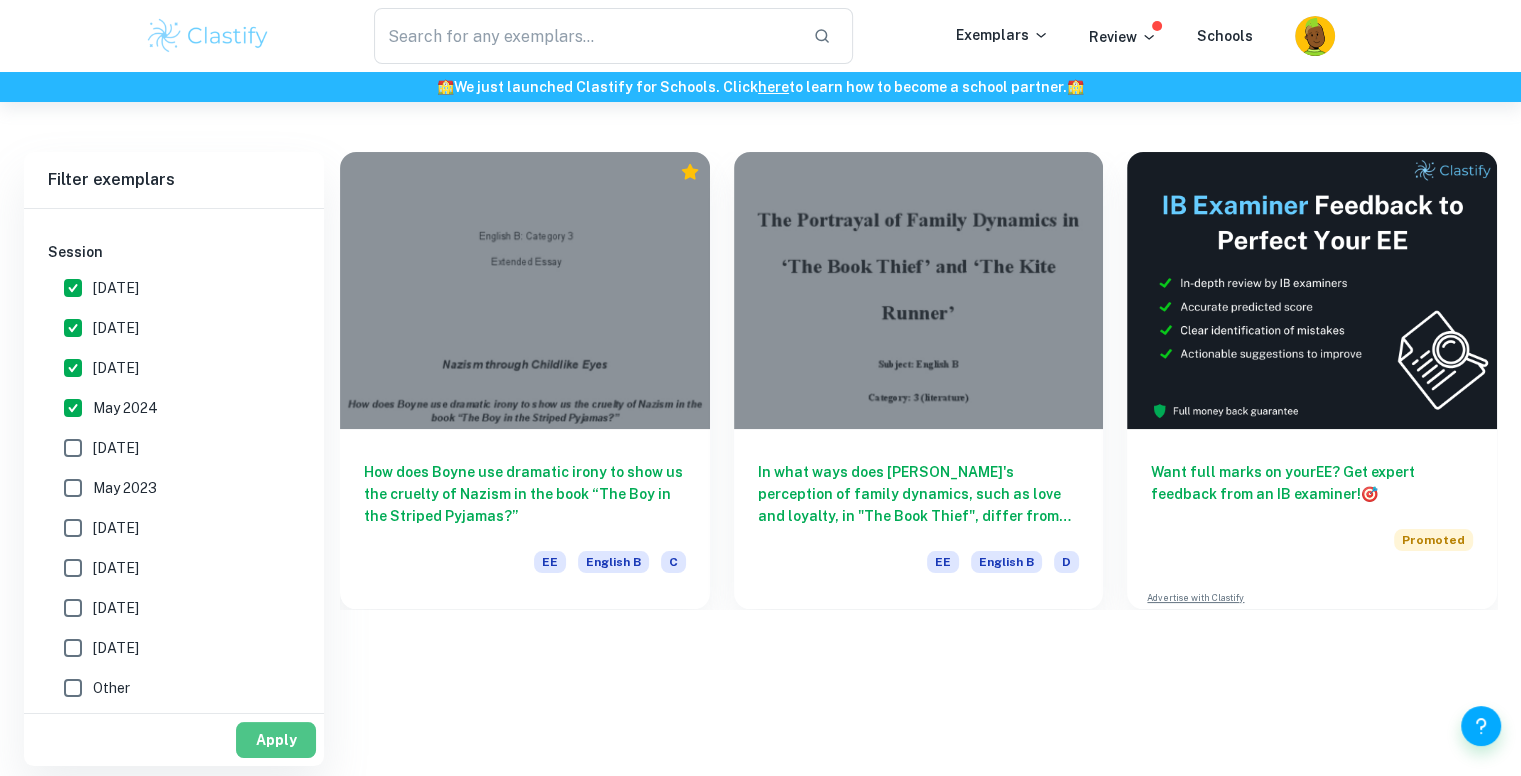 click on "Apply" at bounding box center [276, 740] 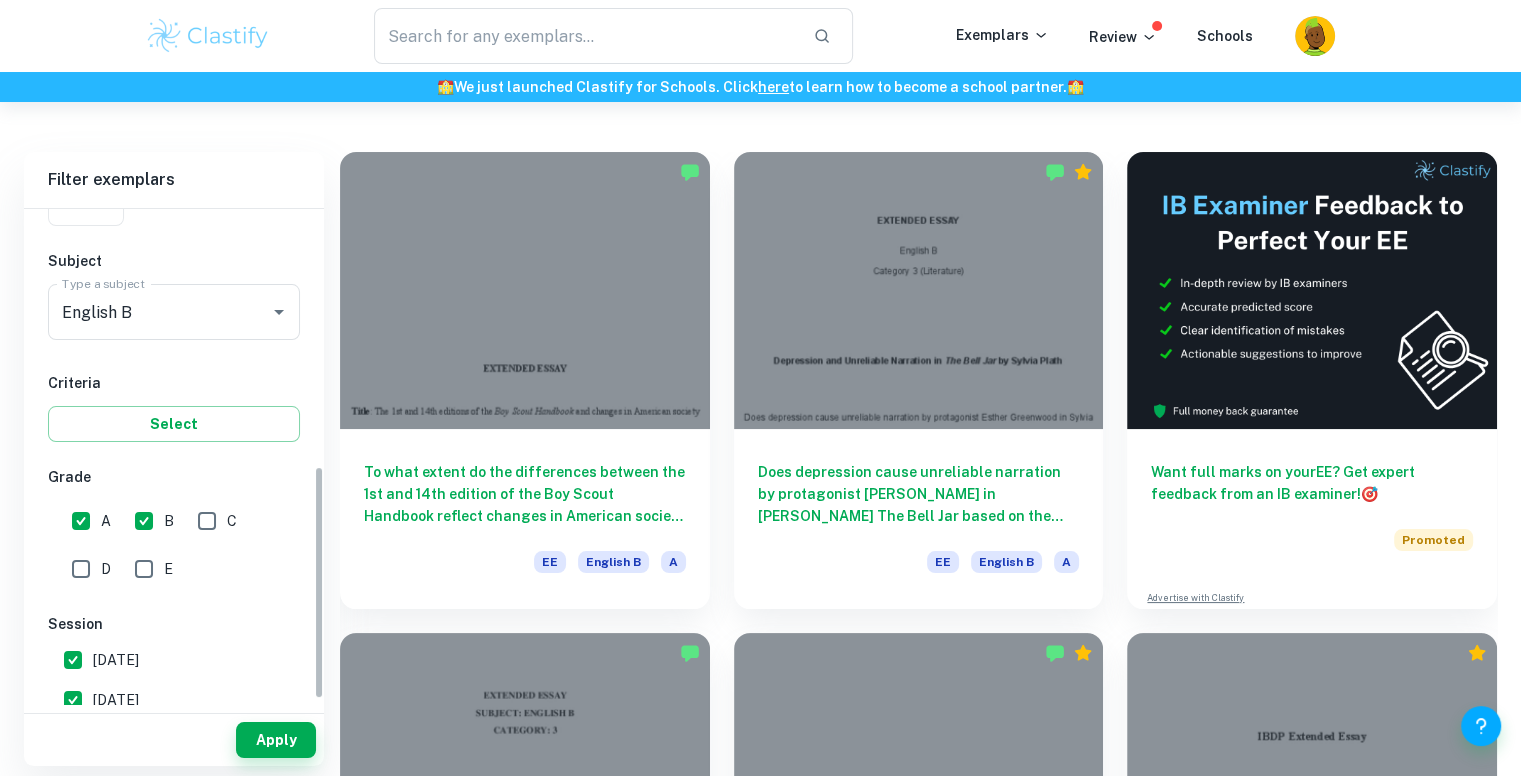 scroll, scrollTop: 0, scrollLeft: 0, axis: both 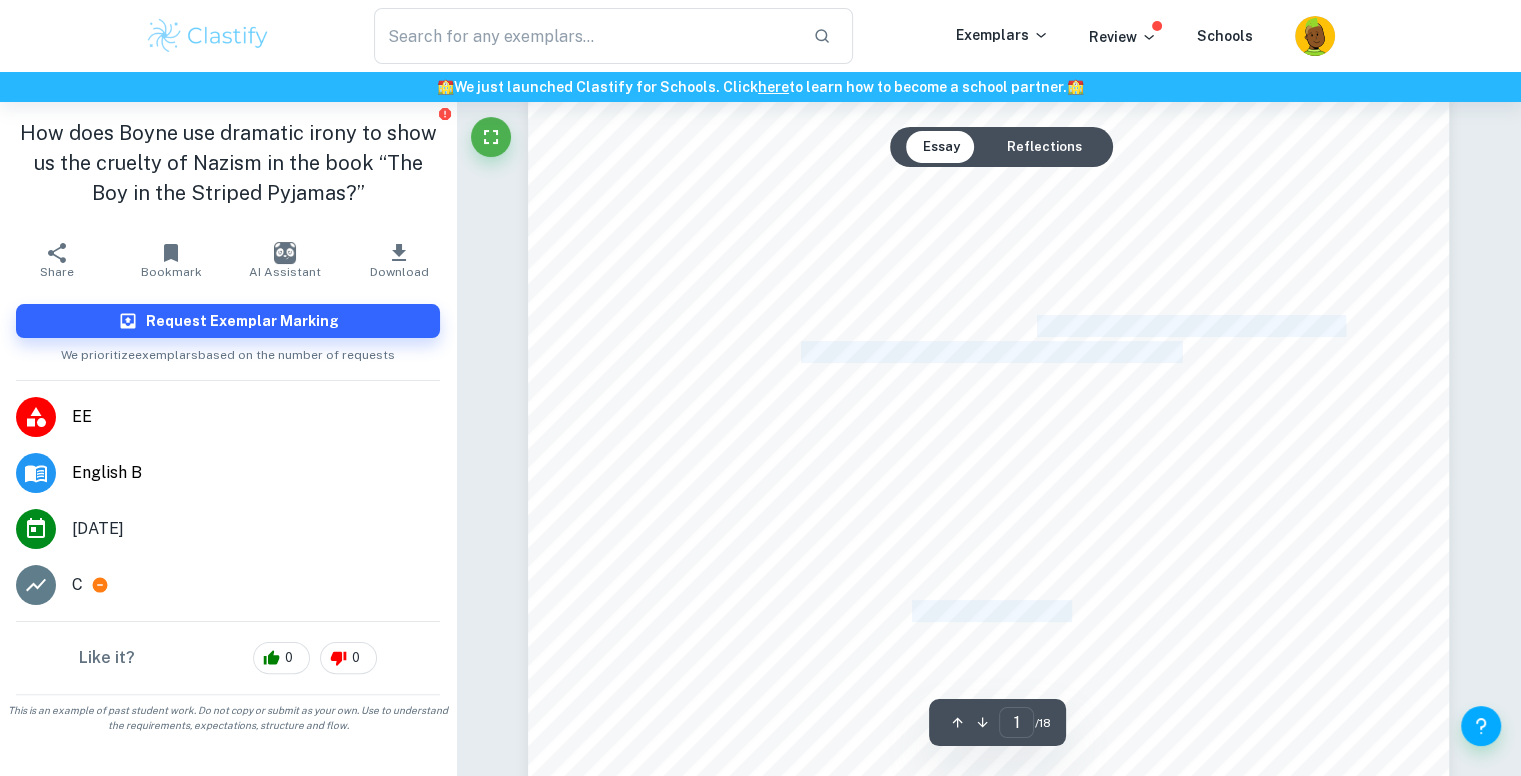 drag, startPoint x: 850, startPoint y: 226, endPoint x: 1034, endPoint y: 327, distance: 209.8976 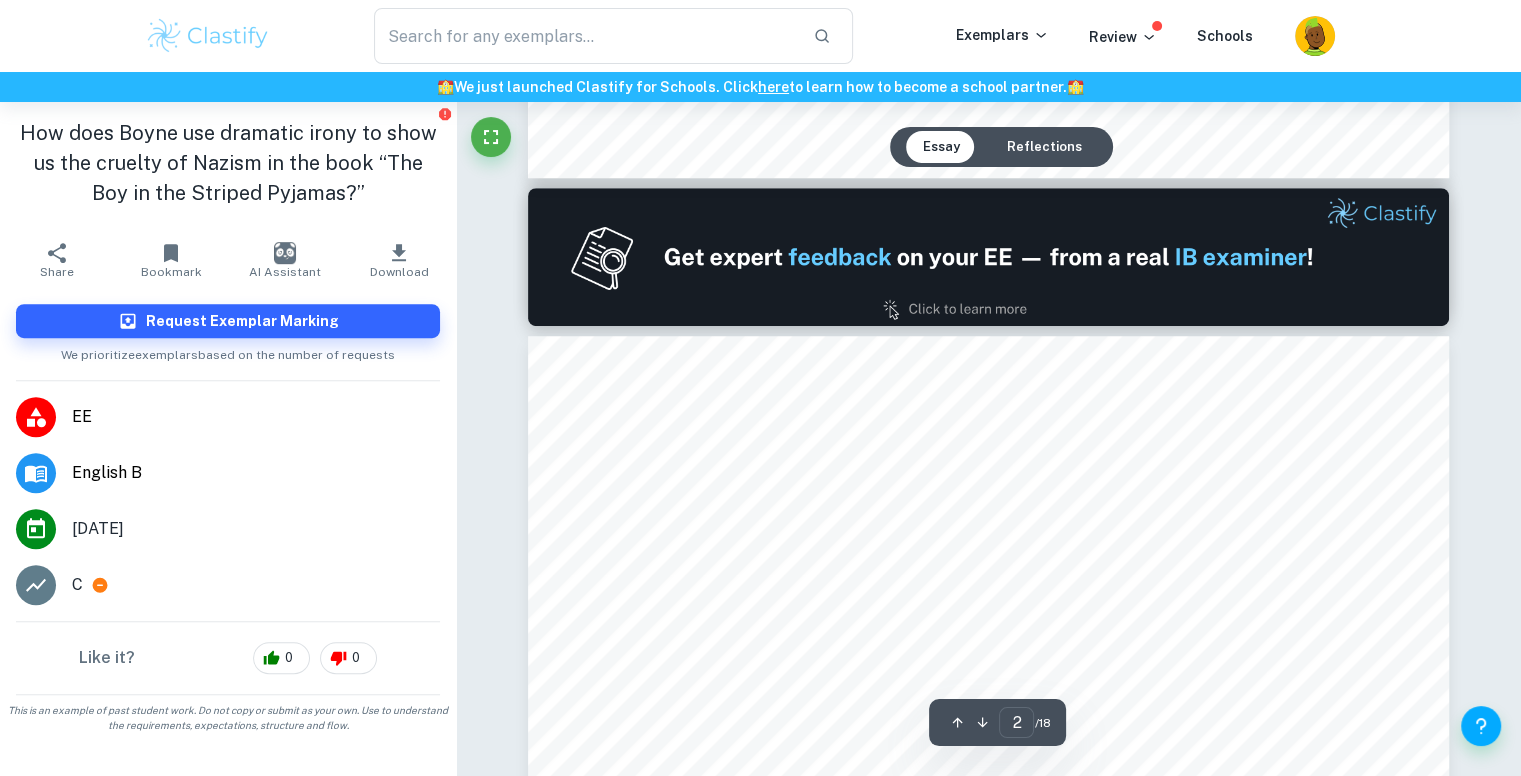 scroll, scrollTop: 1300, scrollLeft: 0, axis: vertical 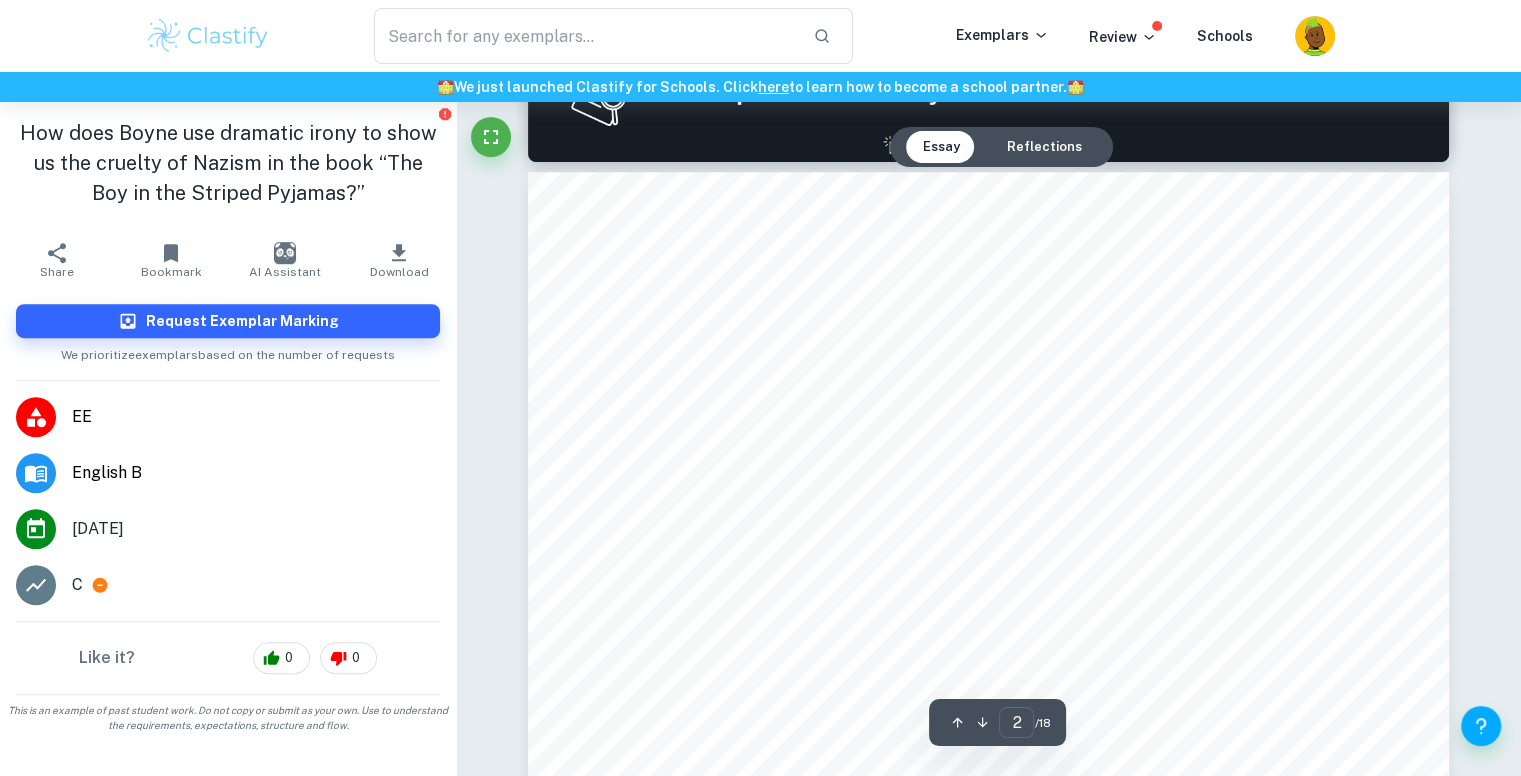 drag, startPoint x: 625, startPoint y: 353, endPoint x: 632, endPoint y: 390, distance: 37.65634 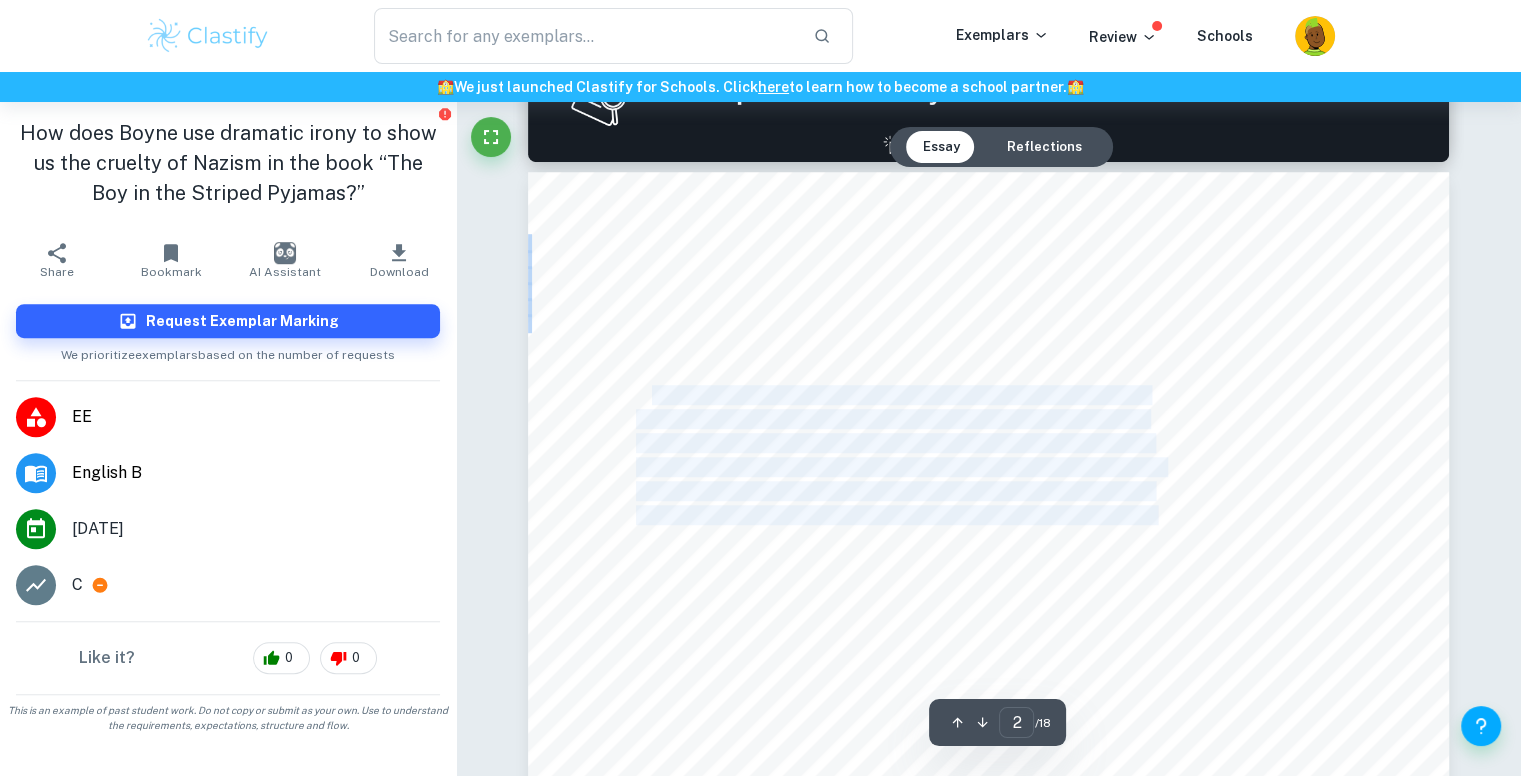 drag, startPoint x: 780, startPoint y: 402, endPoint x: 1162, endPoint y: 452, distance: 385.25836 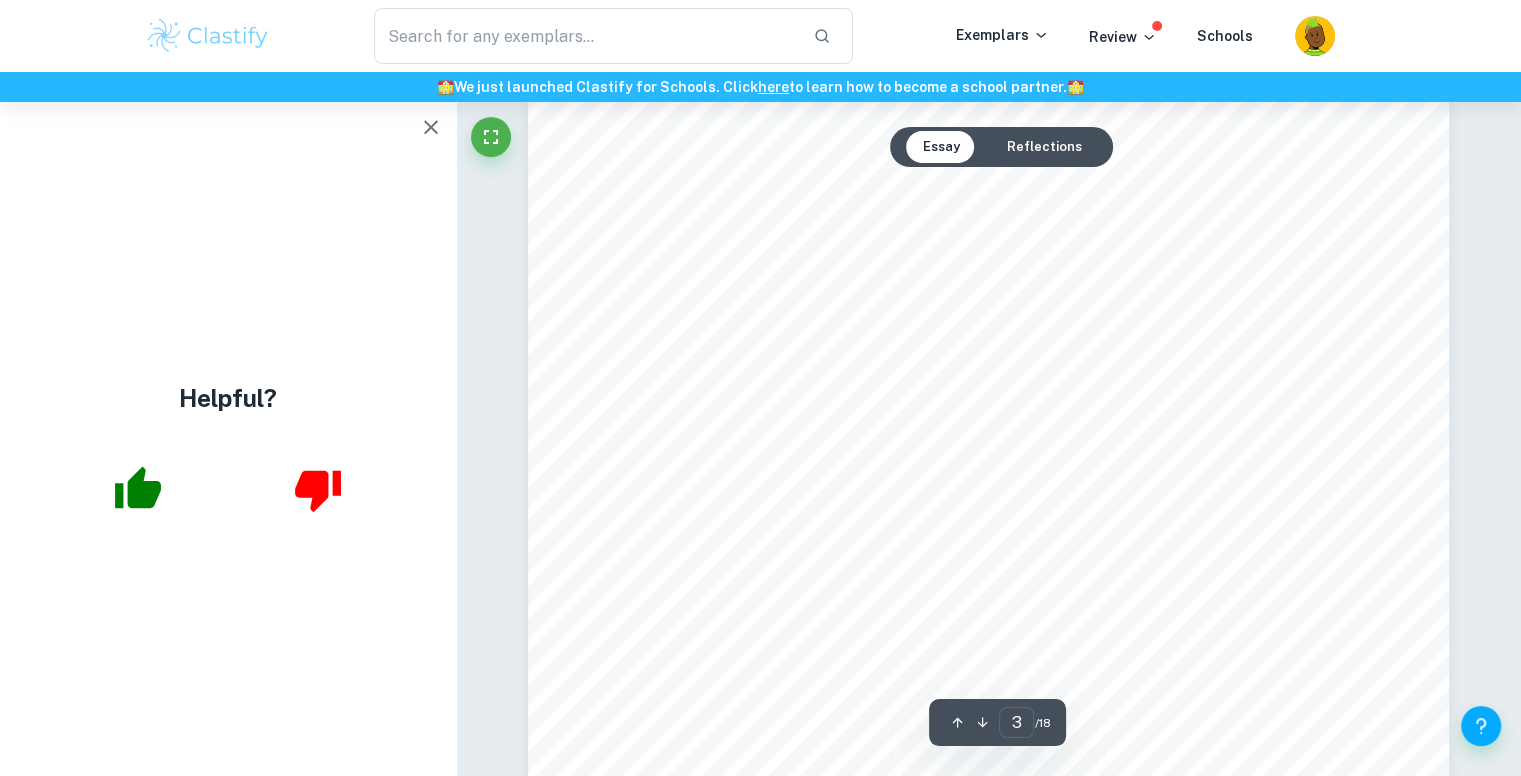 scroll, scrollTop: 2730, scrollLeft: 0, axis: vertical 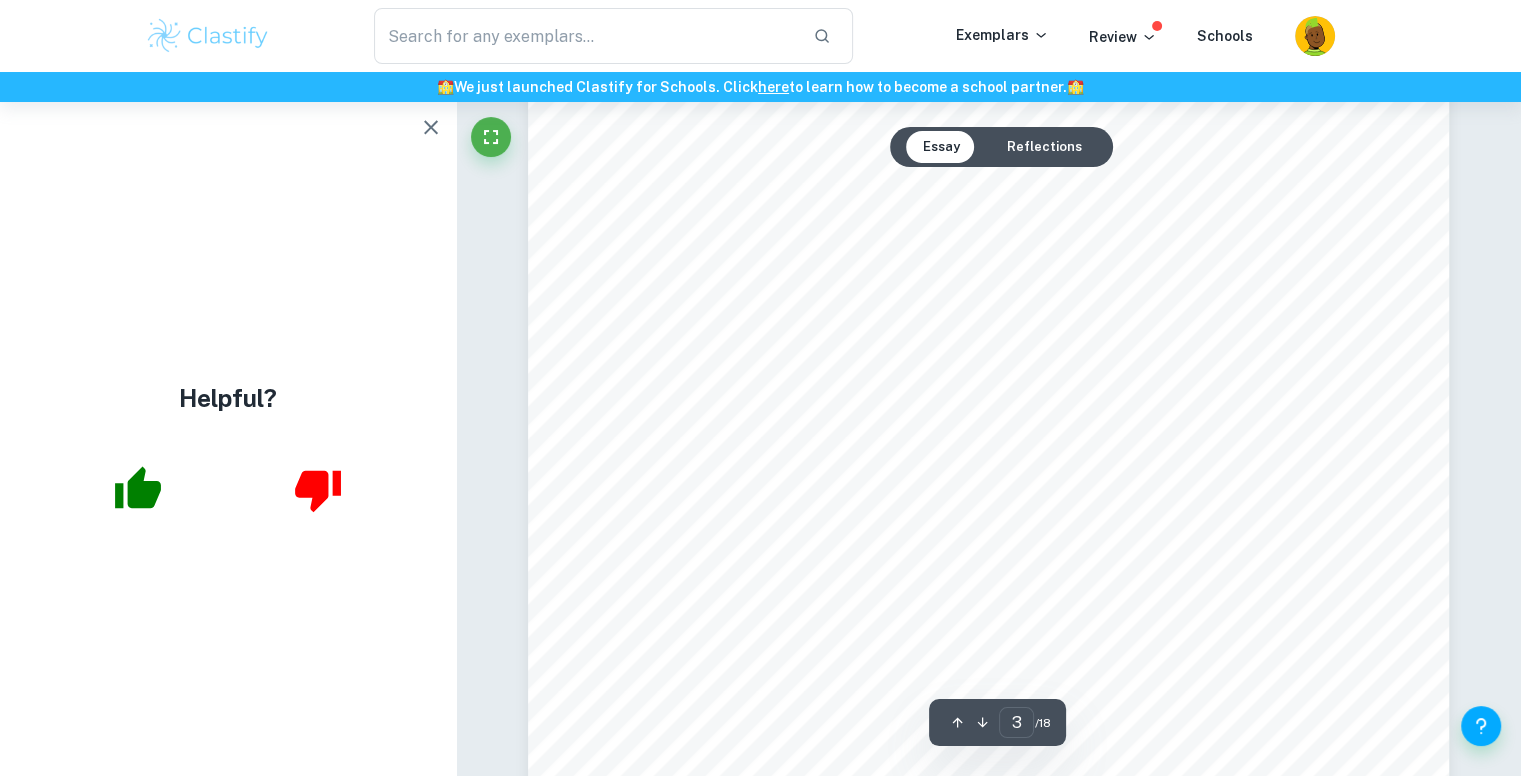 click 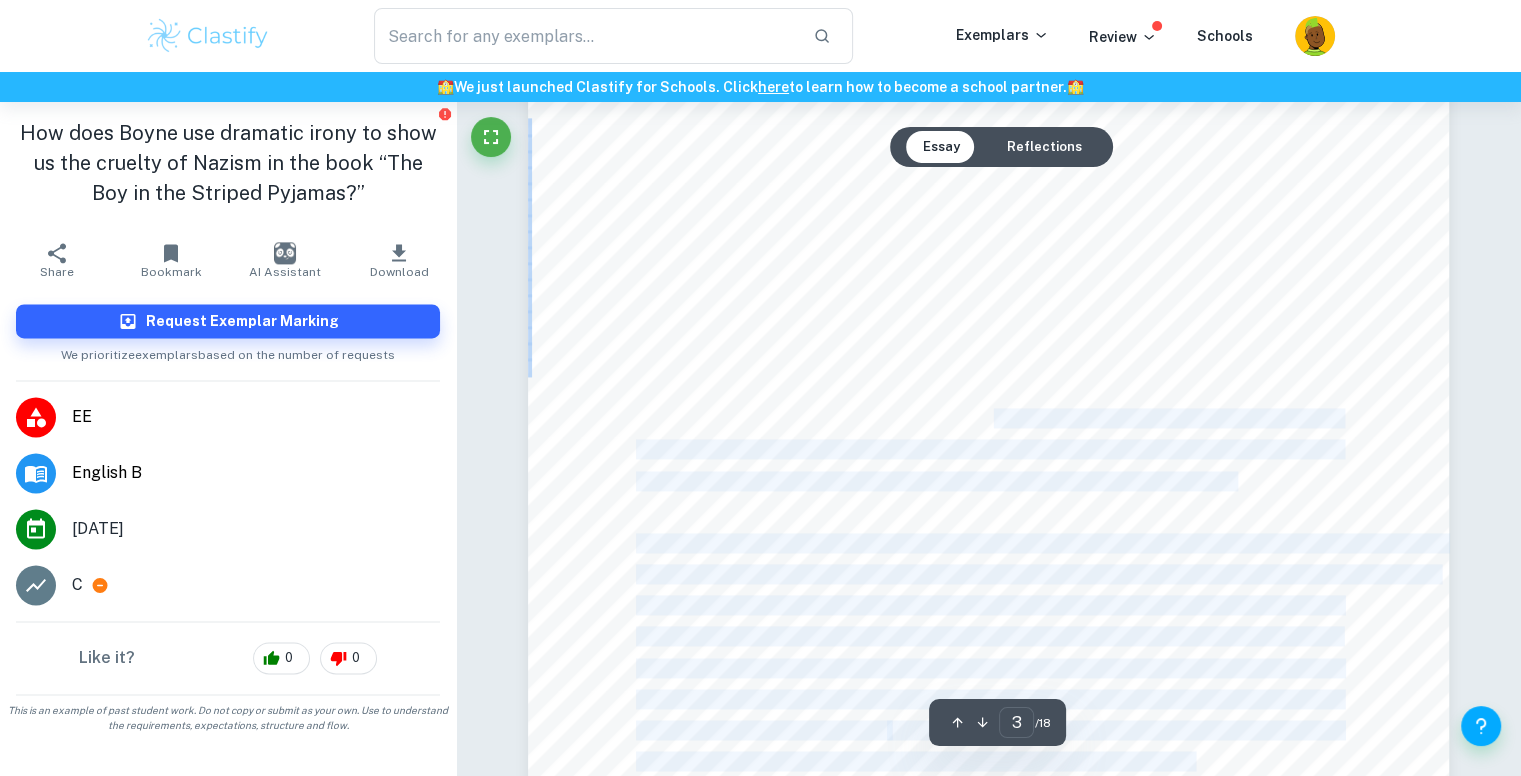 drag, startPoint x: 1286, startPoint y: 429, endPoint x: 993, endPoint y: 414, distance: 293.3837 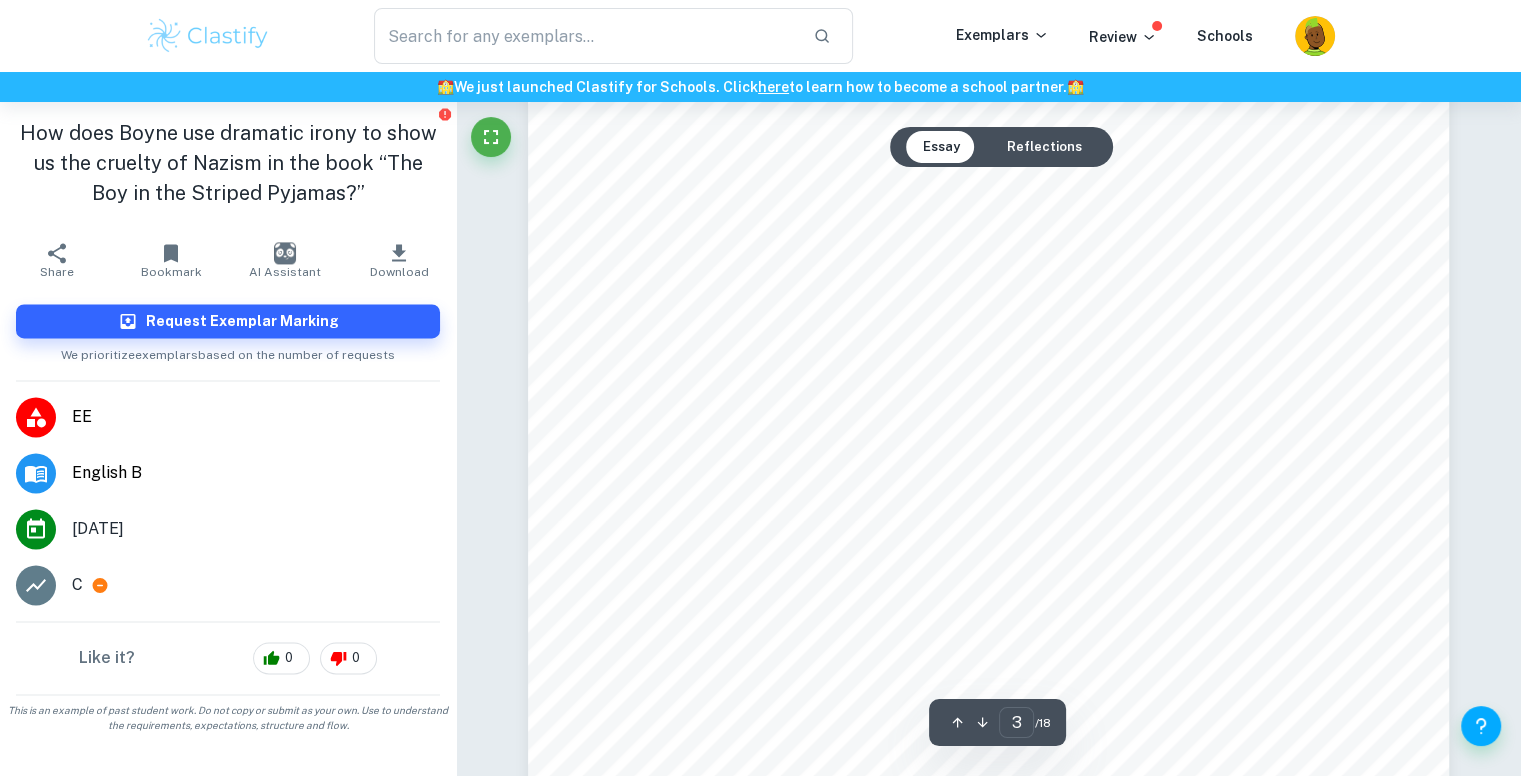 scroll, scrollTop: 2930, scrollLeft: 0, axis: vertical 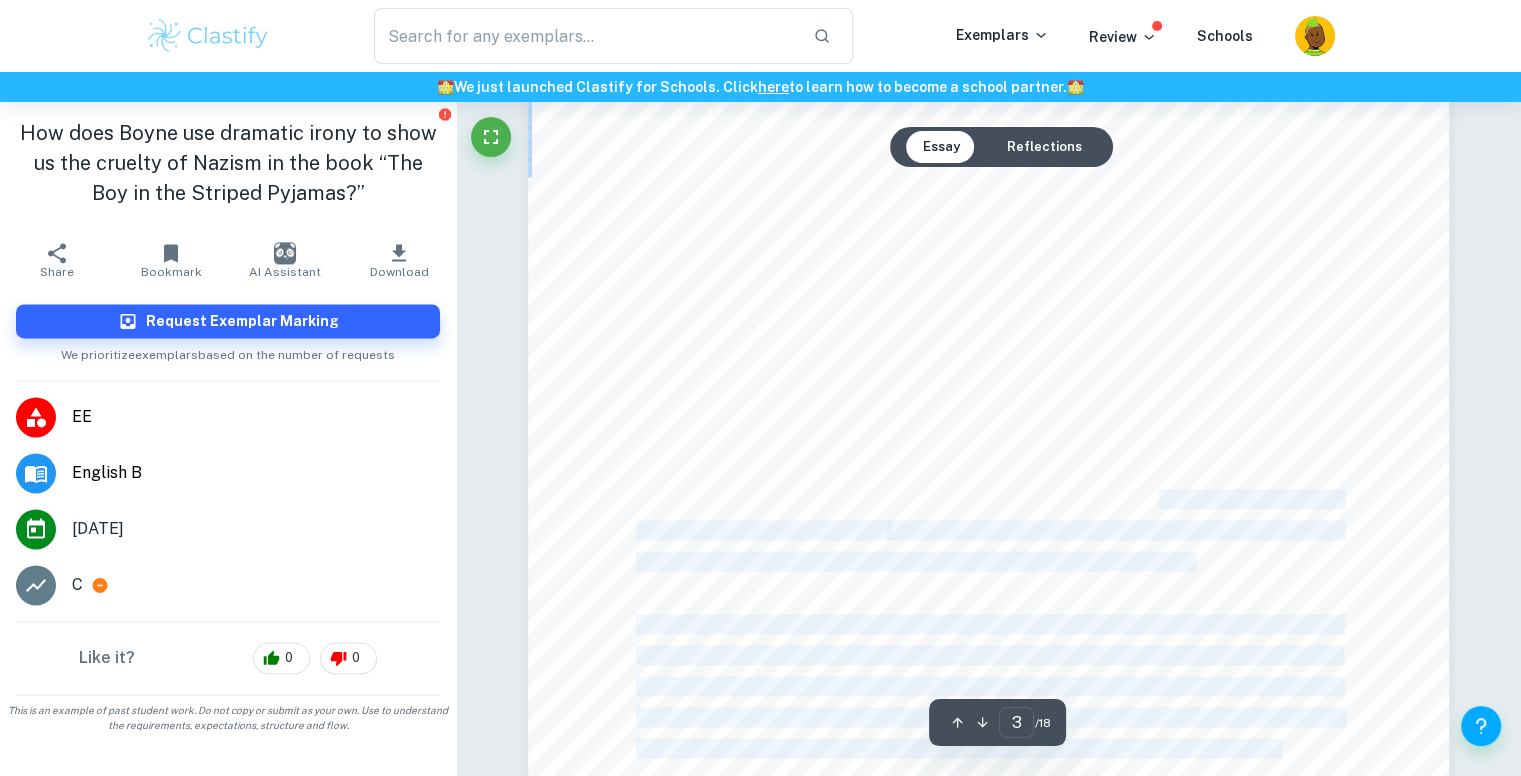 drag, startPoint x: 914, startPoint y: 354, endPoint x: 1163, endPoint y: 501, distance: 289.15393 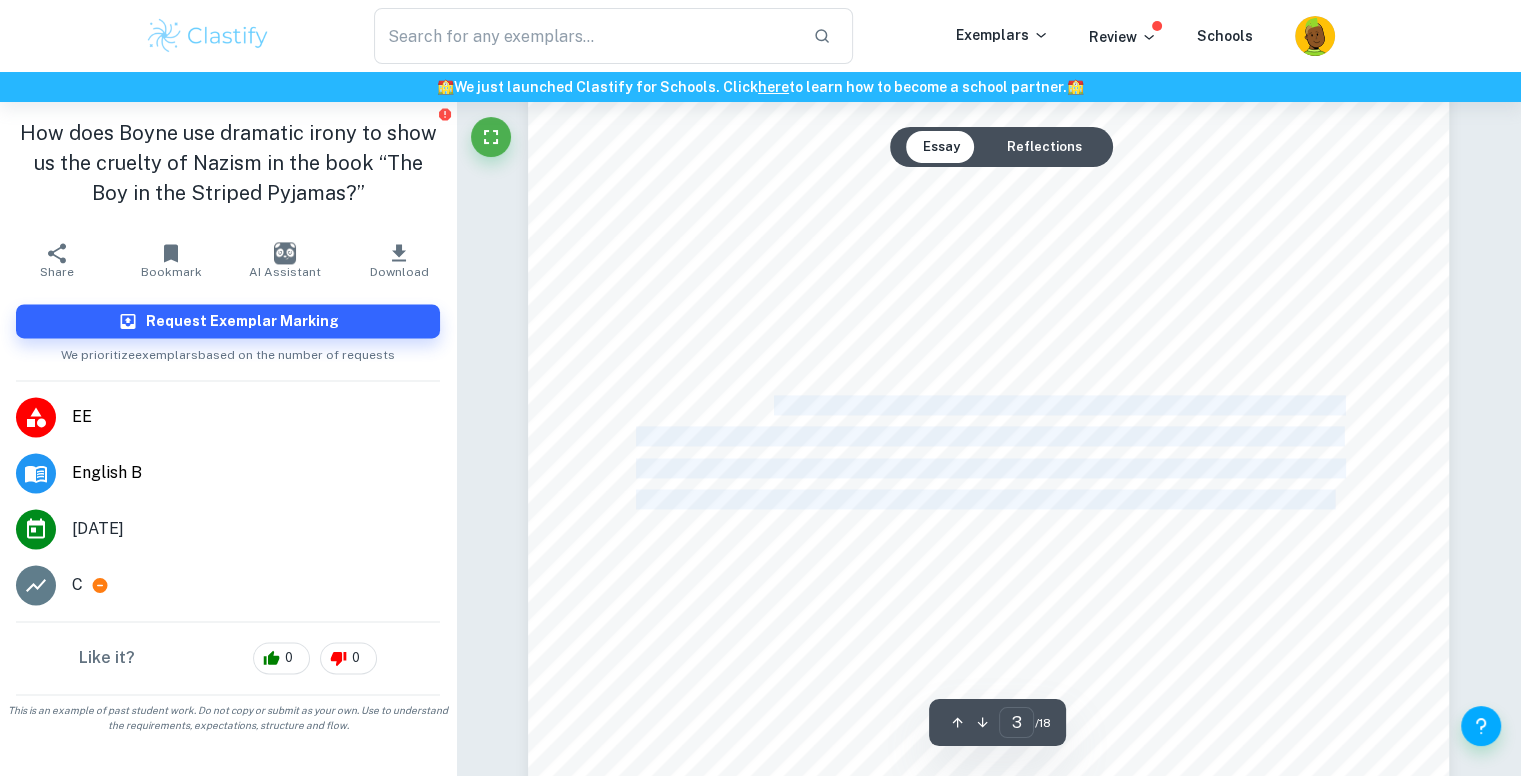 drag, startPoint x: 1343, startPoint y: 479, endPoint x: 778, endPoint y: 413, distance: 568.8418 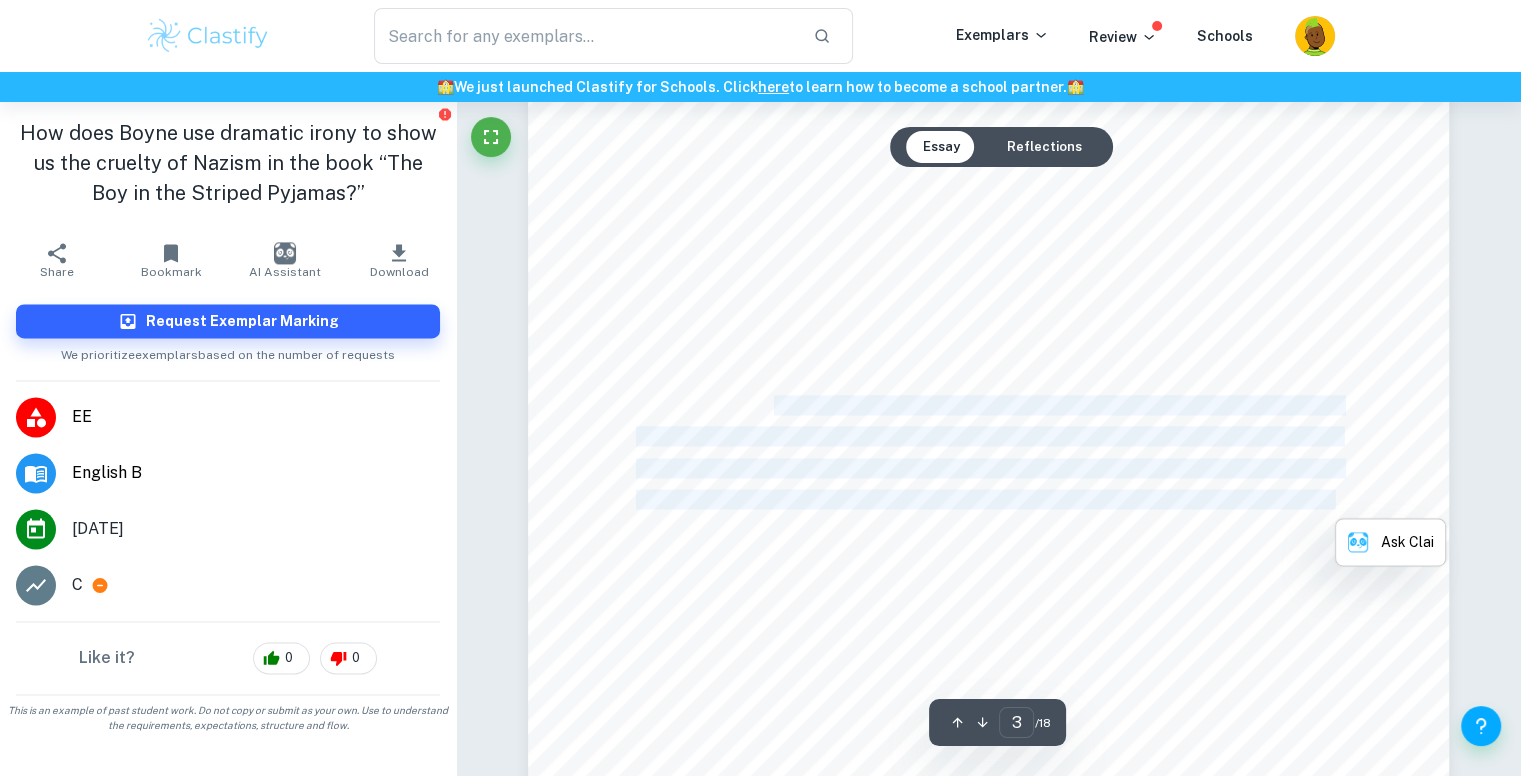 click on "imprisoned in a concentration camp, but also how I would feel if I was a child raised in a" at bounding box center [988, 405] 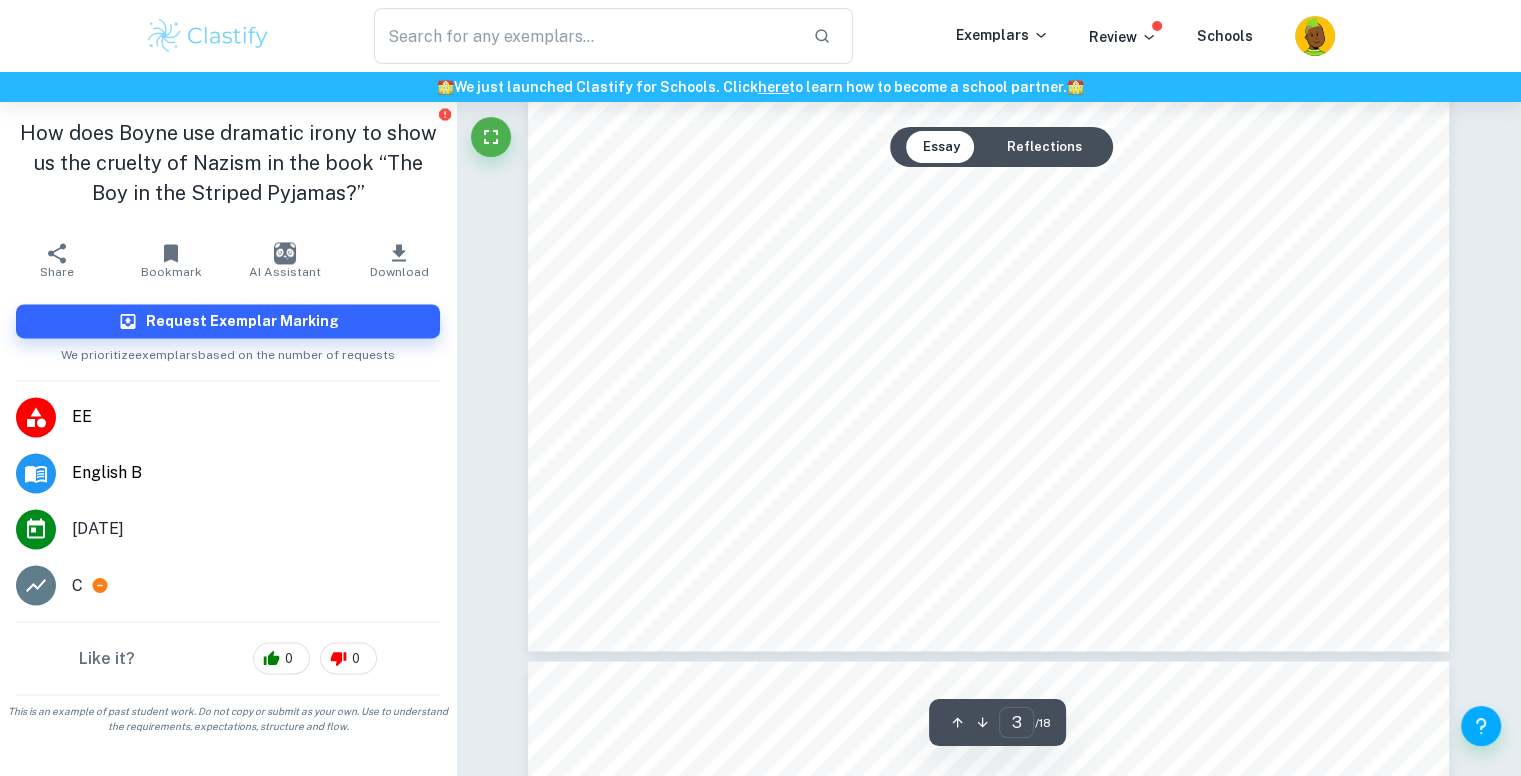 scroll, scrollTop: 3230, scrollLeft: 0, axis: vertical 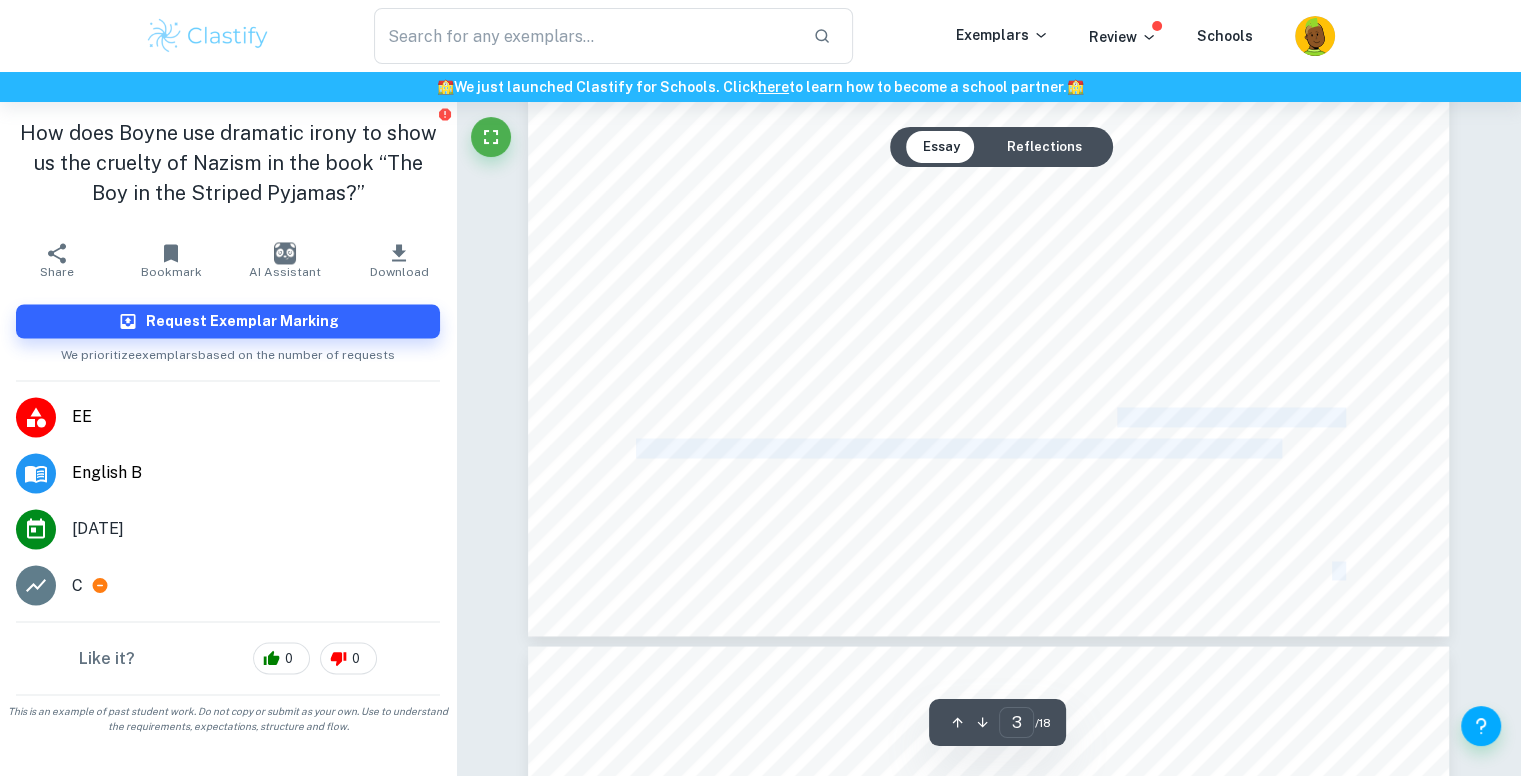 drag, startPoint x: 821, startPoint y: 343, endPoint x: 1118, endPoint y: 413, distance: 305.13766 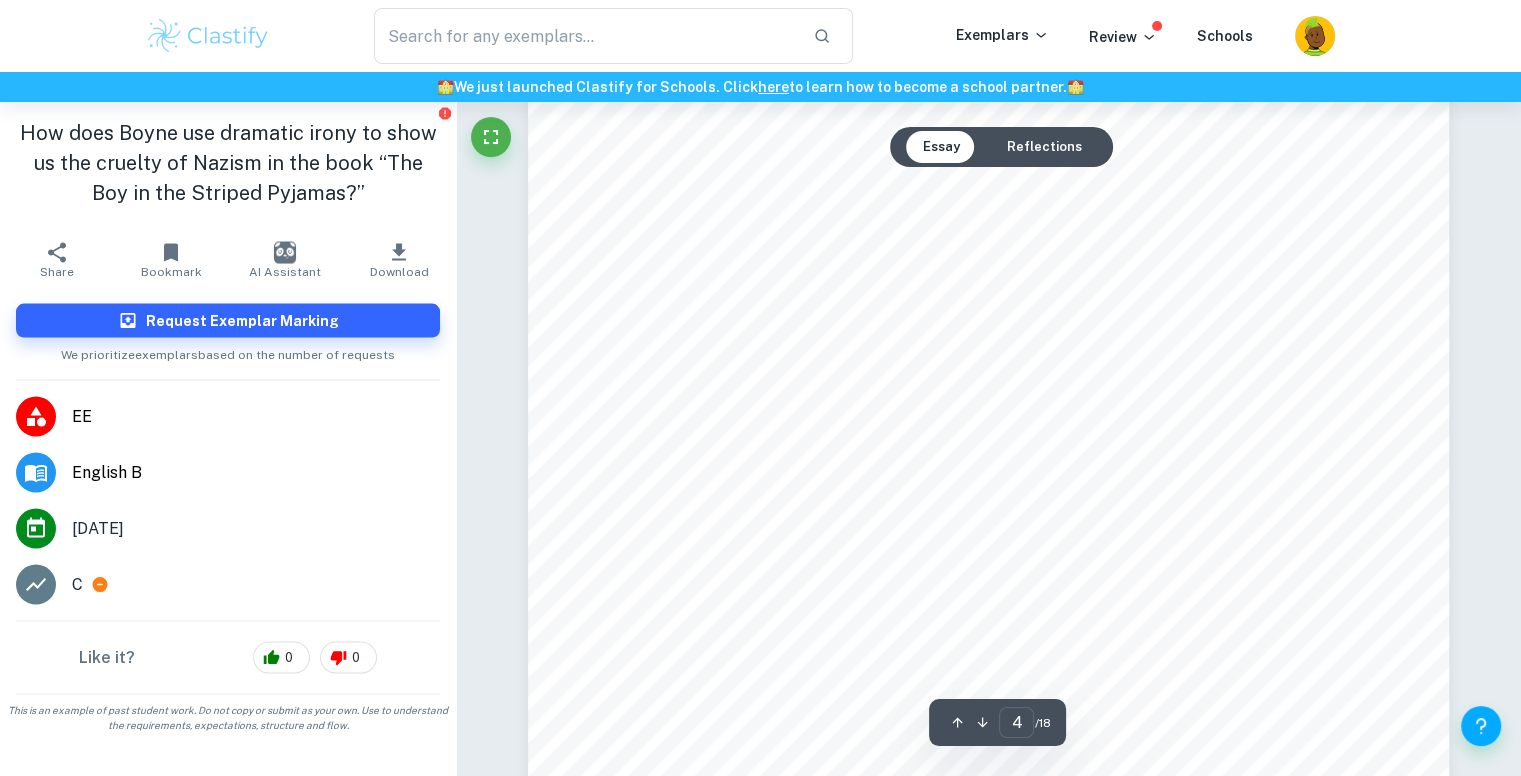 scroll, scrollTop: 3830, scrollLeft: 0, axis: vertical 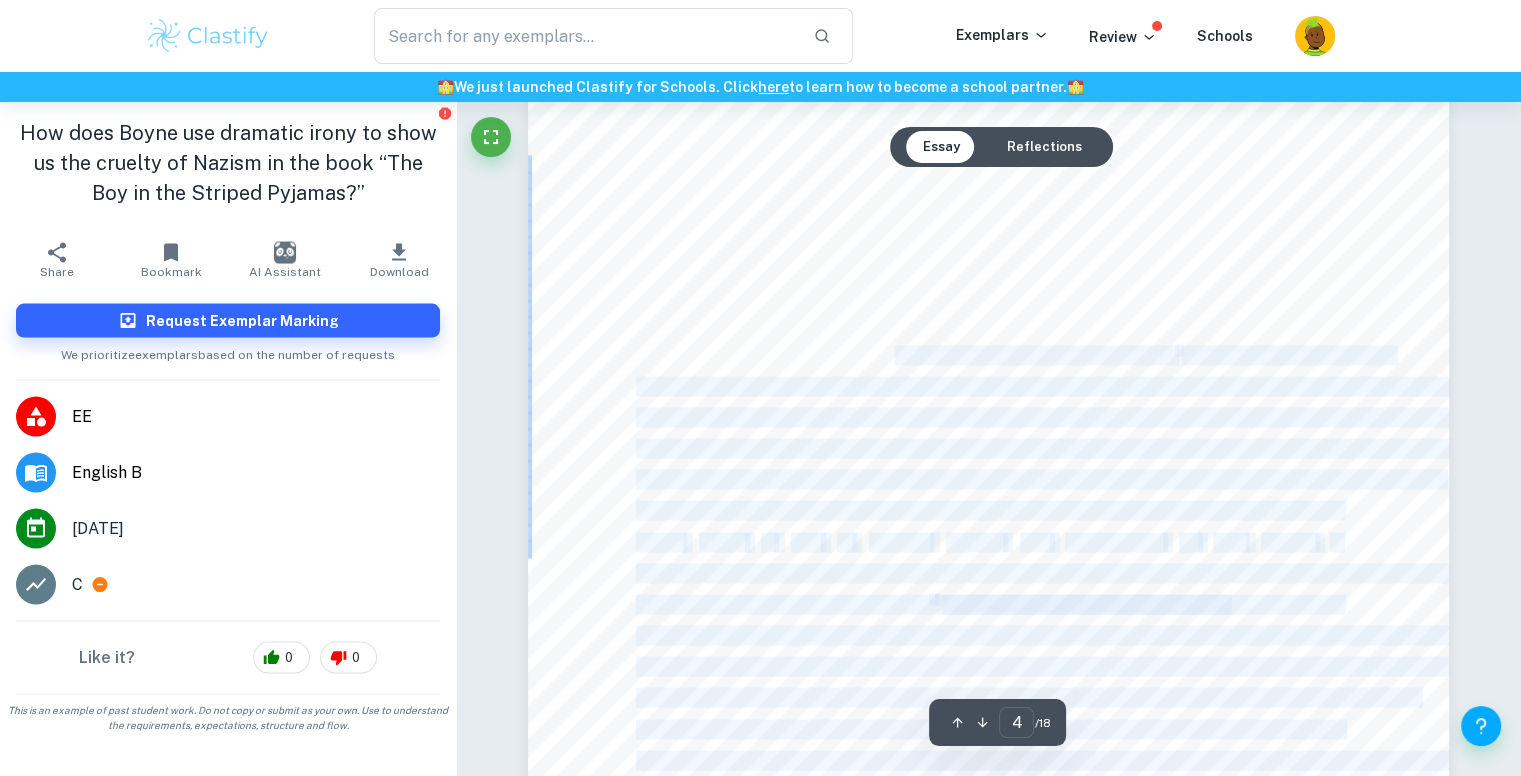 drag, startPoint x: 900, startPoint y: 366, endPoint x: 991, endPoint y: 465, distance: 134.46933 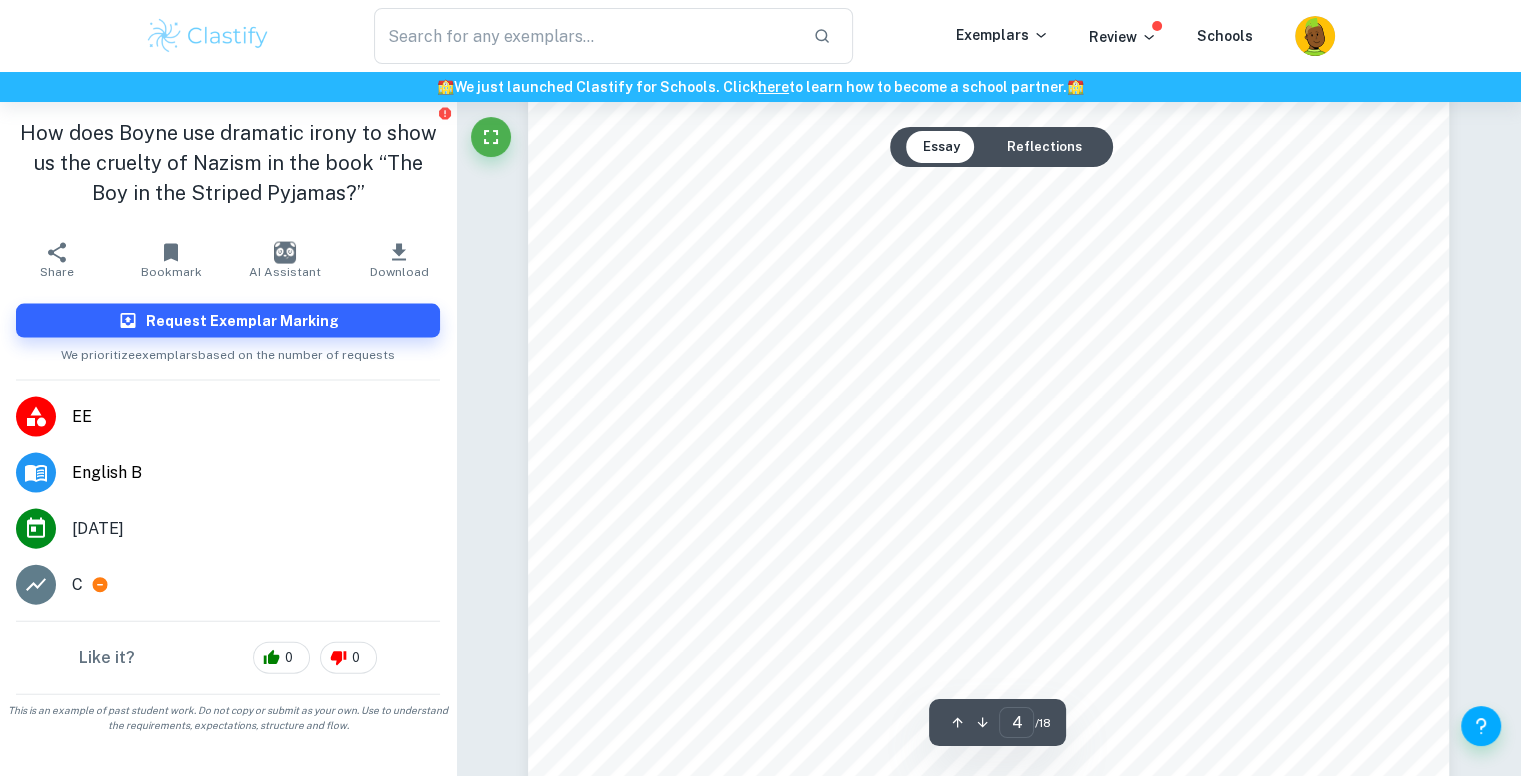 scroll, scrollTop: 4230, scrollLeft: 0, axis: vertical 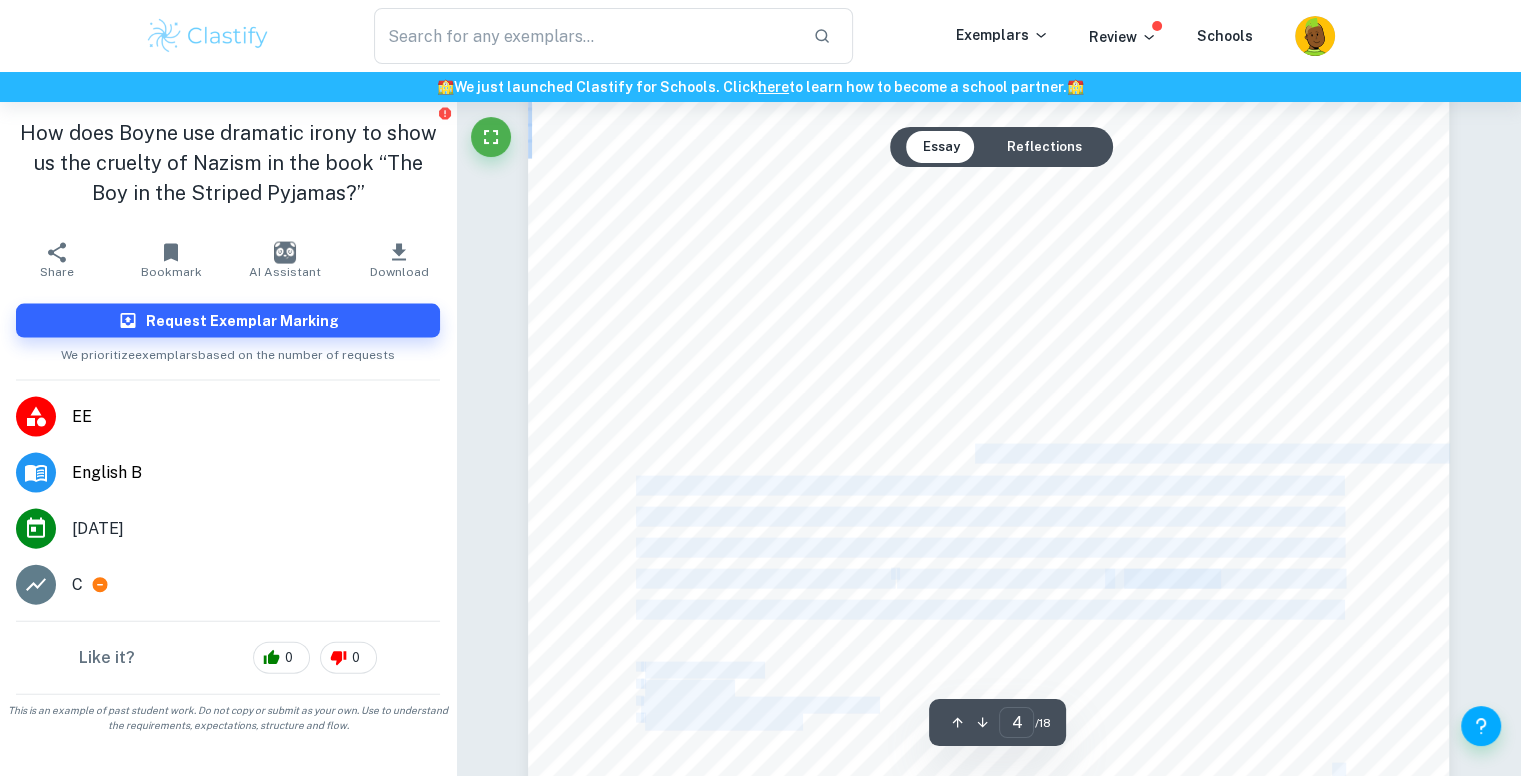 drag, startPoint x: 917, startPoint y: 407, endPoint x: 950, endPoint y: 462, distance: 64.14047 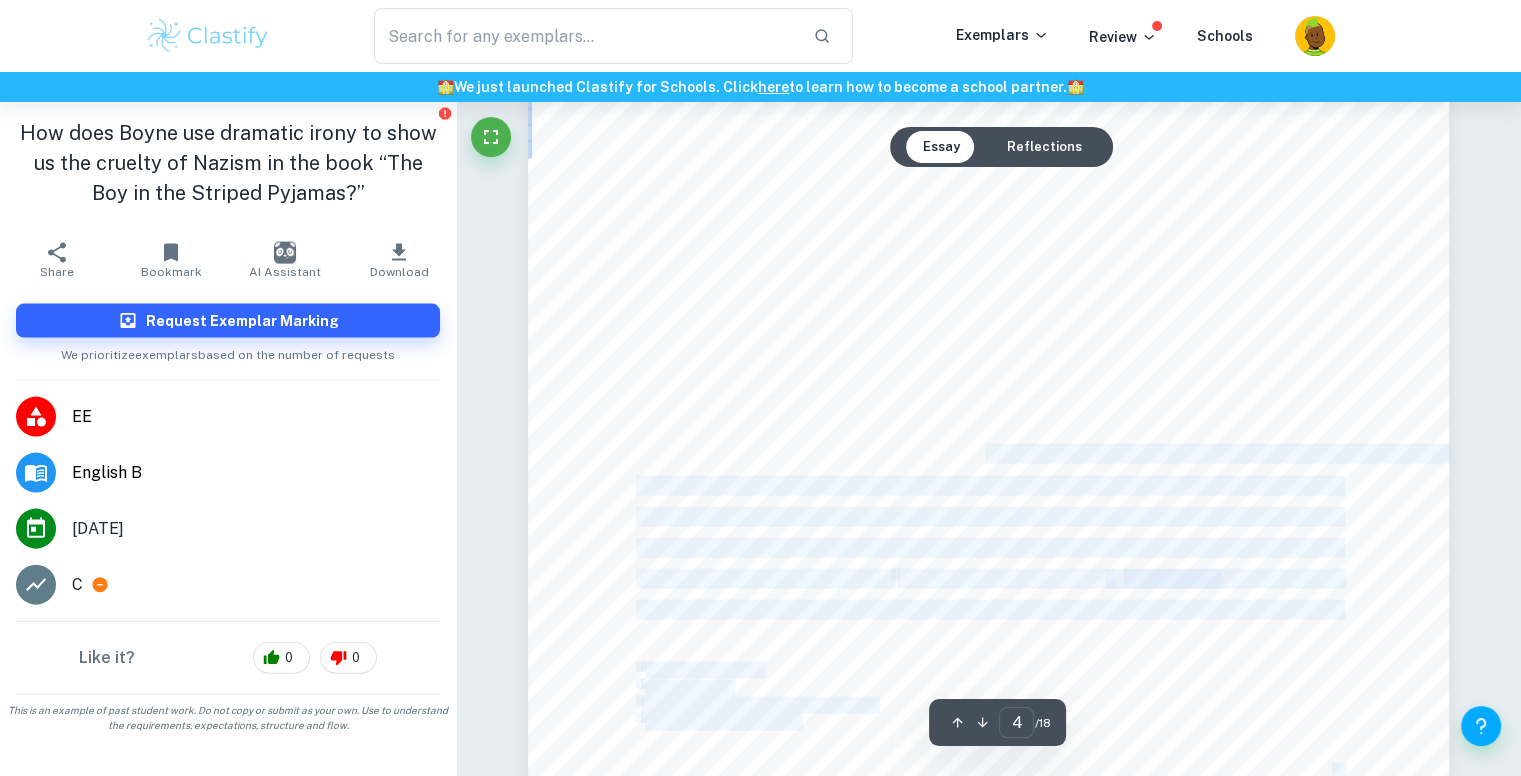 click on "Additionally, [PERSON_NAME] depicts that [PERSON_NAME] is under the impression that children from the" at bounding box center [1092, 454] 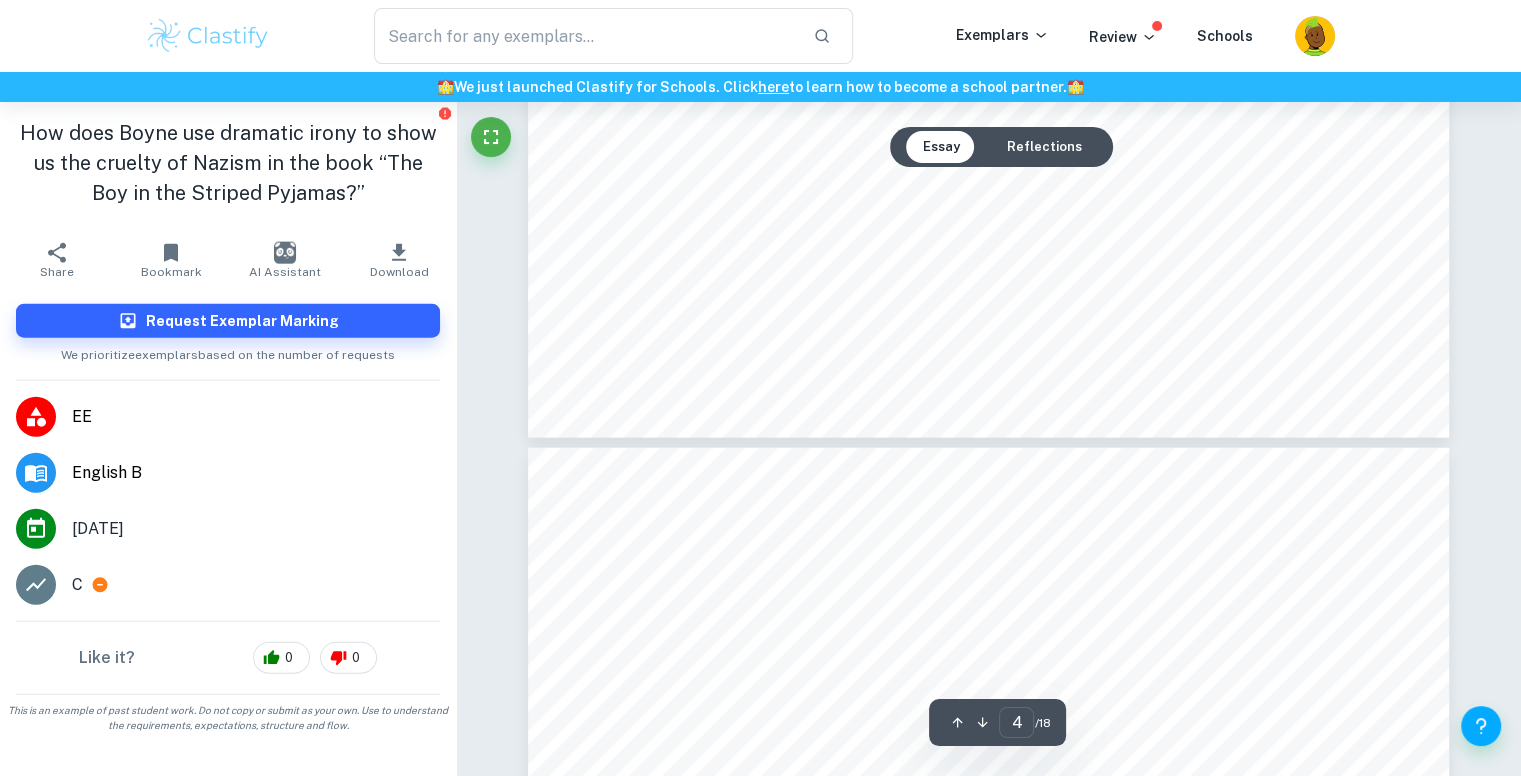click on "How does Boyne use dramatic irony to show us the cruelty of Nazism in the book <The Boy in the Striped Pyjamas?= think they are happily playing with each other, the fact that [DEMOGRAPHIC_DATA] were living happily there, was proclaimed by [DEMOGRAPHIC_DATA] through a propagandist video <Theresienstadt=, which was depicting that [DEMOGRAPHIC_DATA] were happily living in concentration camps 5 . By saying <you get to have dozens of friends and are probably playing for hours every day=, [PERSON_NAME] uses dramatic irony, since we know that it9s not true, because everyone was forced to stay in that camp and children are losing their parents and relatives or they died themselves, since a [MEDICAL_DATA] is carried out there. Actually, about 1.5 million of [DEMOGRAPHIC_DATA] children and many children of other ethnicities such as [DEMOGRAPHIC_DATA] died in concentration camps or somewhere else during Holocaust 6 . It can be argued that readers can build up a picture of the fact that [PERSON_NAME] is completely in the dark about what all the children are going these evil deeds that Nazism did. 7 8 8   7" at bounding box center (989, 1044) 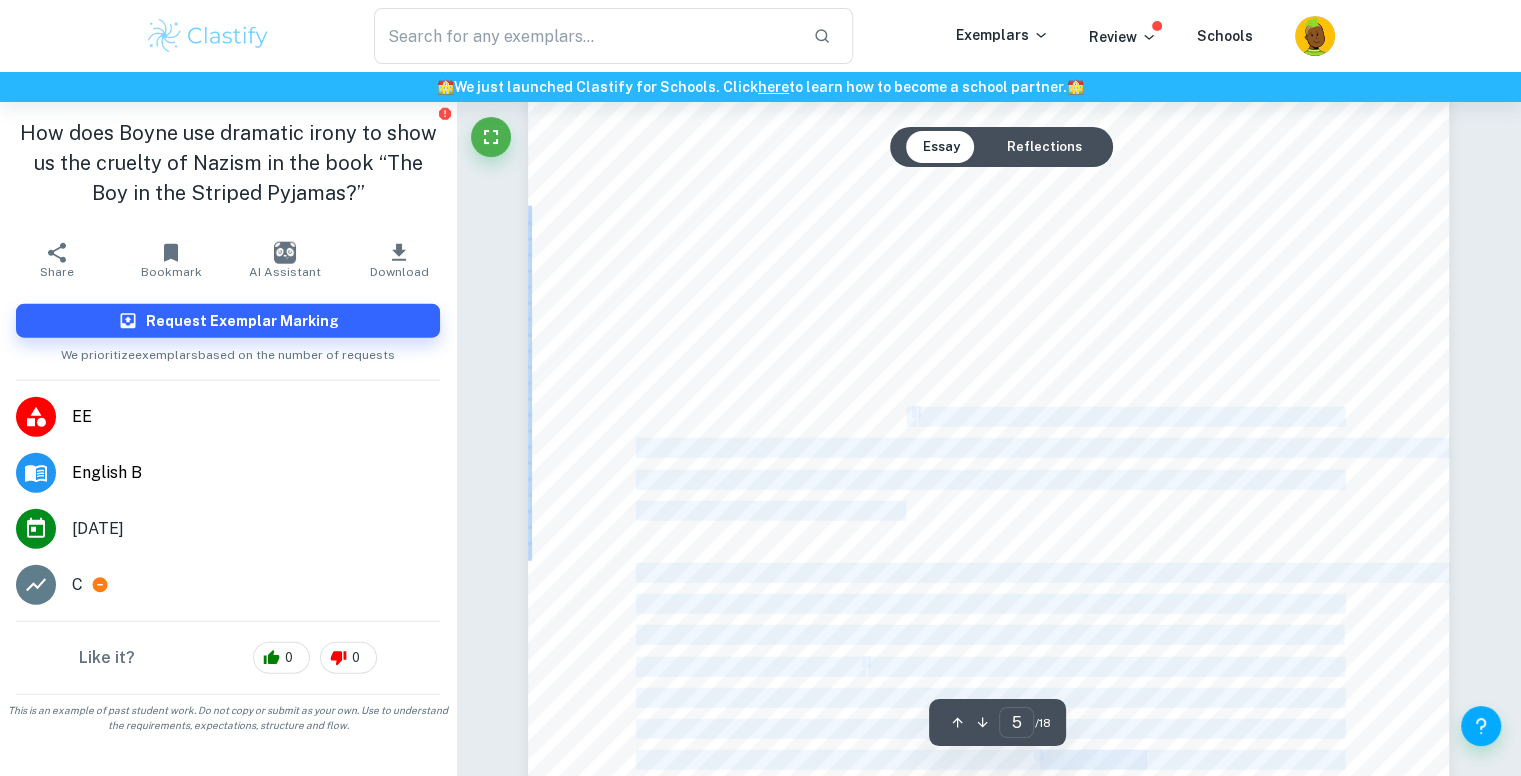 drag, startPoint x: 830, startPoint y: 281, endPoint x: 906, endPoint y: 409, distance: 148.86235 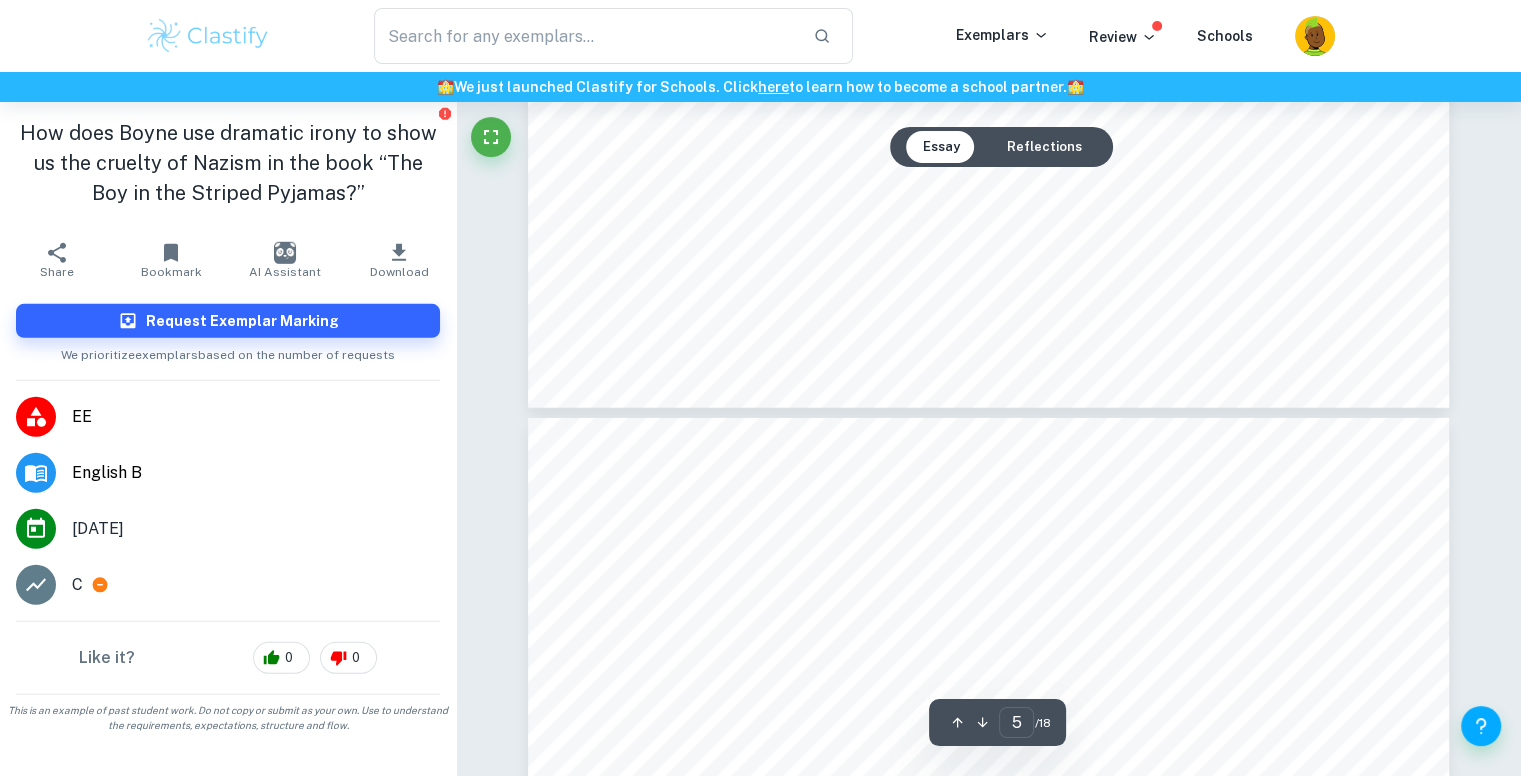type on "6" 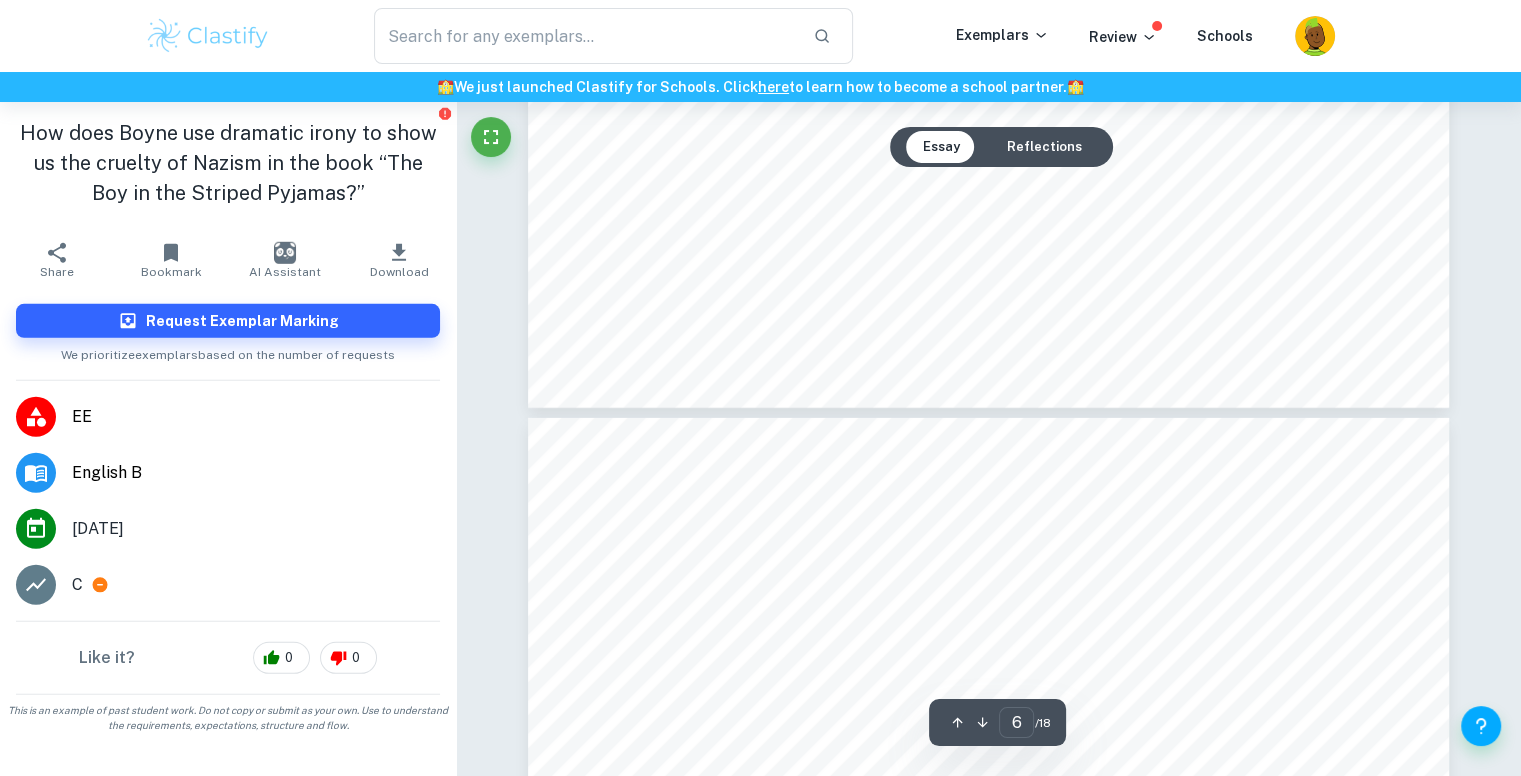scroll, scrollTop: 6030, scrollLeft: 0, axis: vertical 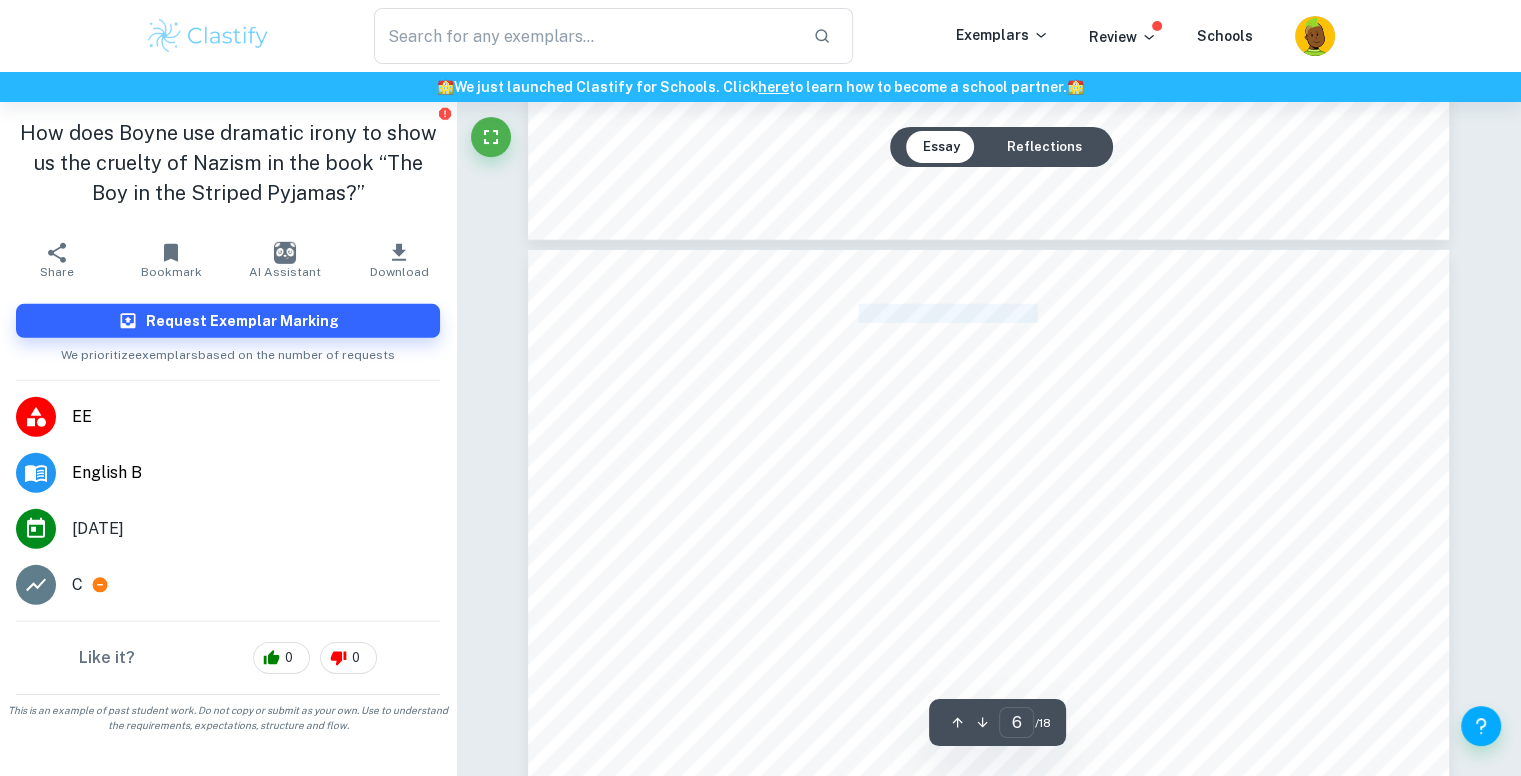 drag, startPoint x: 856, startPoint y: 304, endPoint x: 1035, endPoint y: 310, distance: 179.10052 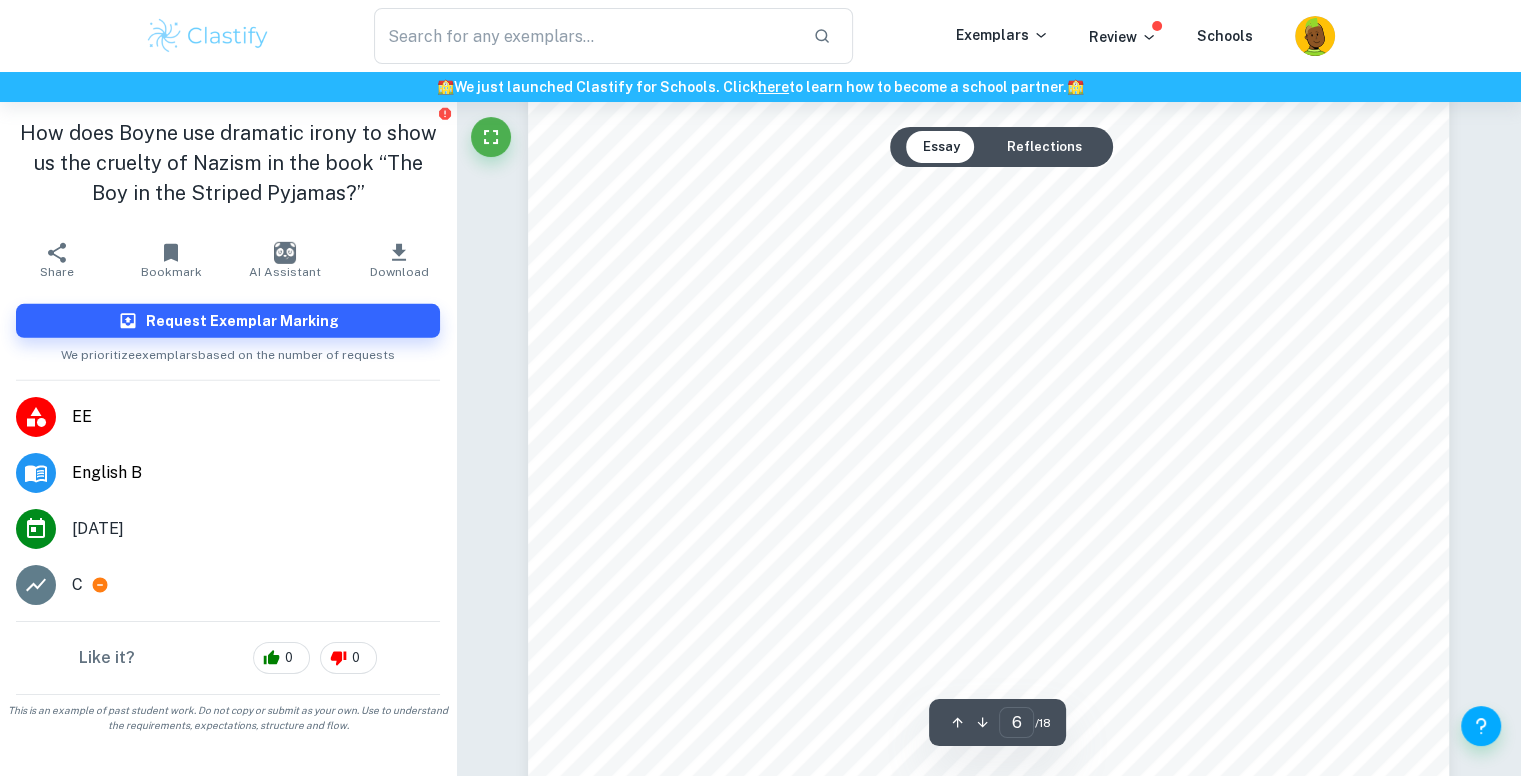 scroll, scrollTop: 6330, scrollLeft: 0, axis: vertical 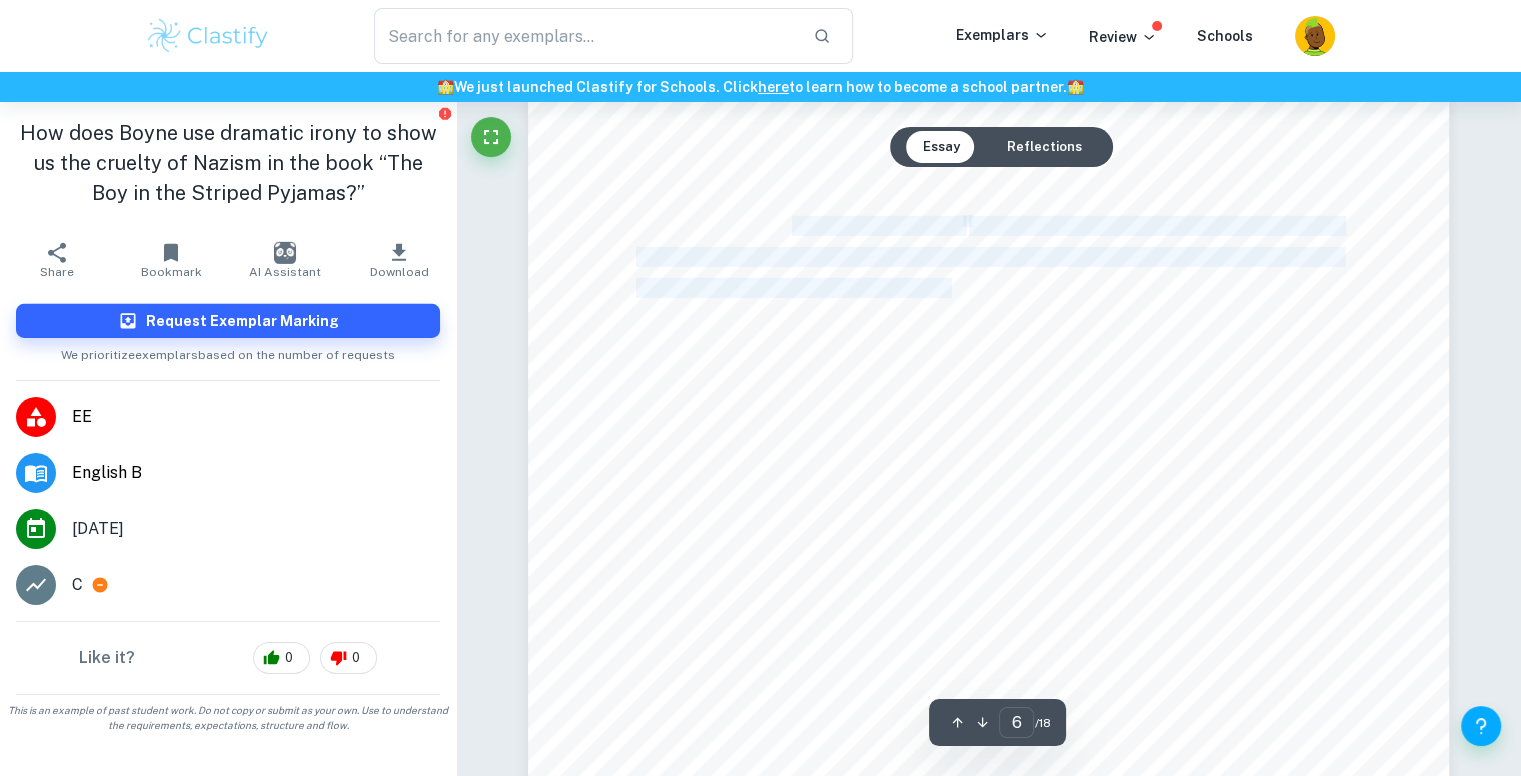 drag, startPoint x: 793, startPoint y: 218, endPoint x: 952, endPoint y: 296, distance: 177.10167 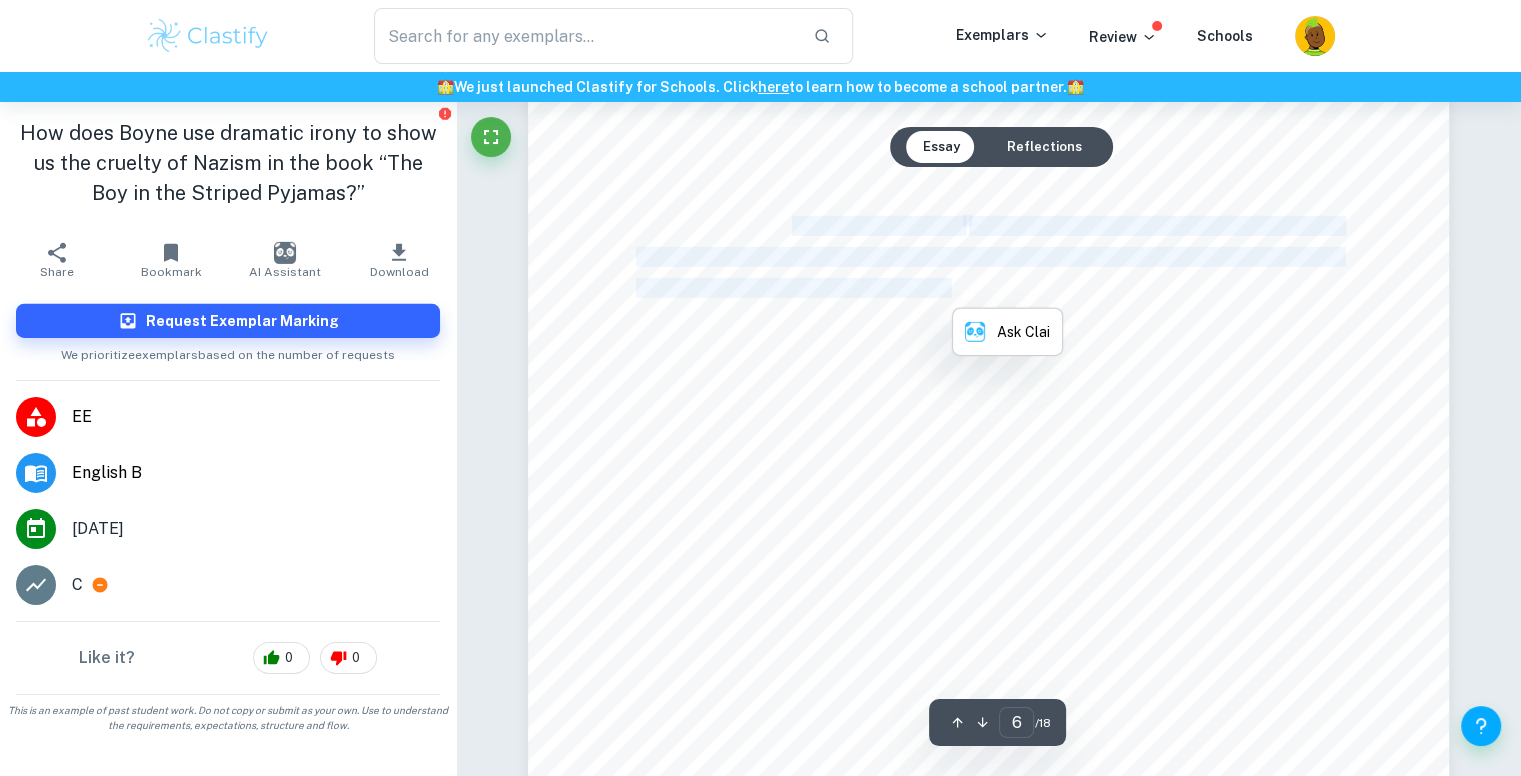 click on "wash themselves. Using the words <What kind of people=, Boyne expresses that [DEMOGRAPHIC_DATA]" at bounding box center (1069, 288) 